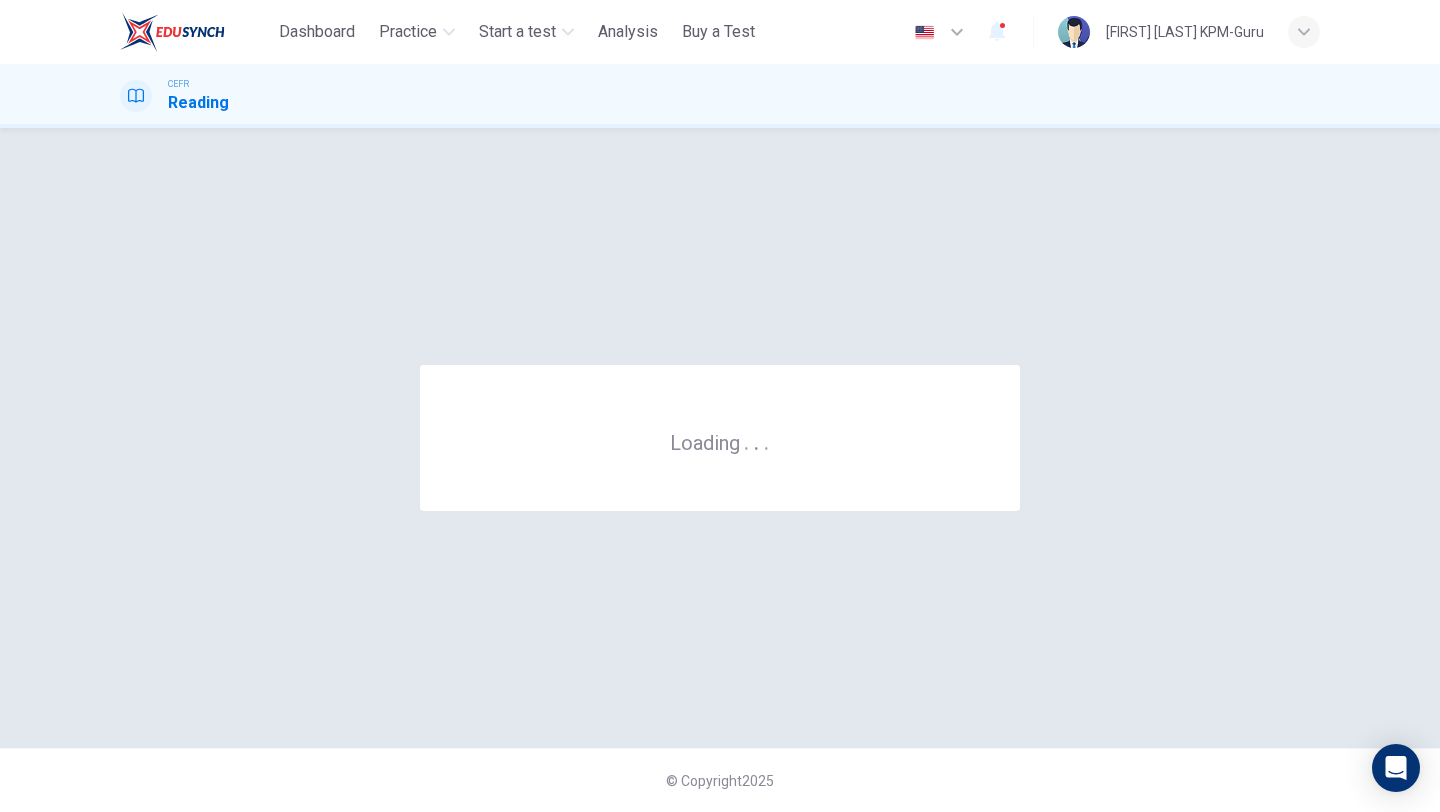 scroll, scrollTop: 0, scrollLeft: 0, axis: both 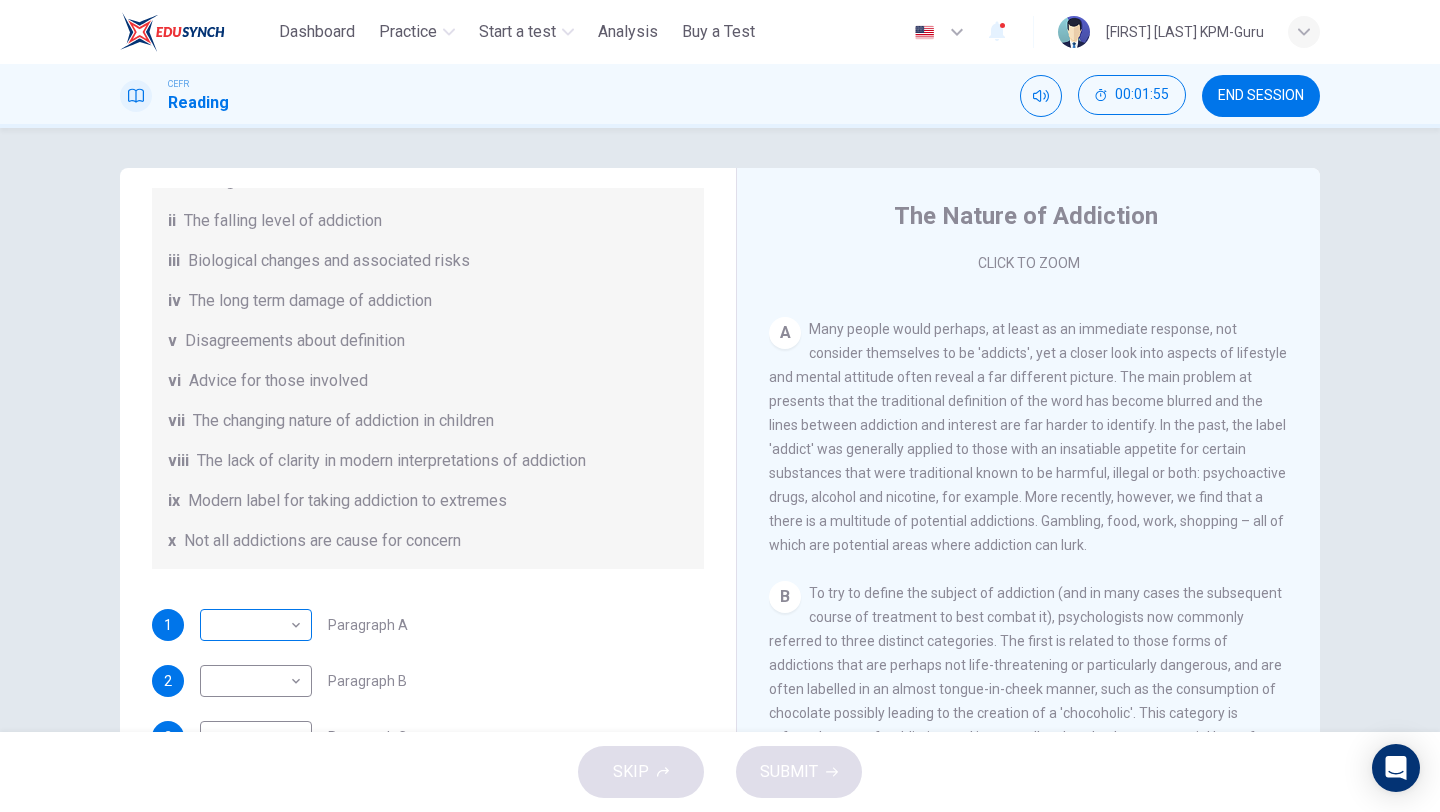 click on "This site uses cookies, as explained in our  Privacy Policy . If you agree to the use of cookies, please click the Accept button and continue to browse our site.   Privacy Policy Accept This site uses cookies, as explained in our  Privacy Policy . If you agree to the use of cookies, please click the Accept button and continue to browse our site.   Privacy Policy Accept Dashboard Practice Start a test Analysis Buy a Test English ** ​ [FIRST] [LAST] KPM-Guru CEFR Reading 00:01:55 END SESSION Questions 1 - 6 The Reading Passage has seven paragraphs  A-G .
Choose the correct heading for paragraphs A to F from the list of headings
below.
Write the correct number i-x in the boxes below. List of Headings i A change in methods ii The falling level of addiction iii Biological changes and associated risks iv The long term damage of addiction v Disagreements about definition vi Advice for those involved vii The changing nature of addiction in children viii ix x 1 ​ ​ Paragraph A 2 ​ ​ 3 ​ 4" at bounding box center [720, 406] 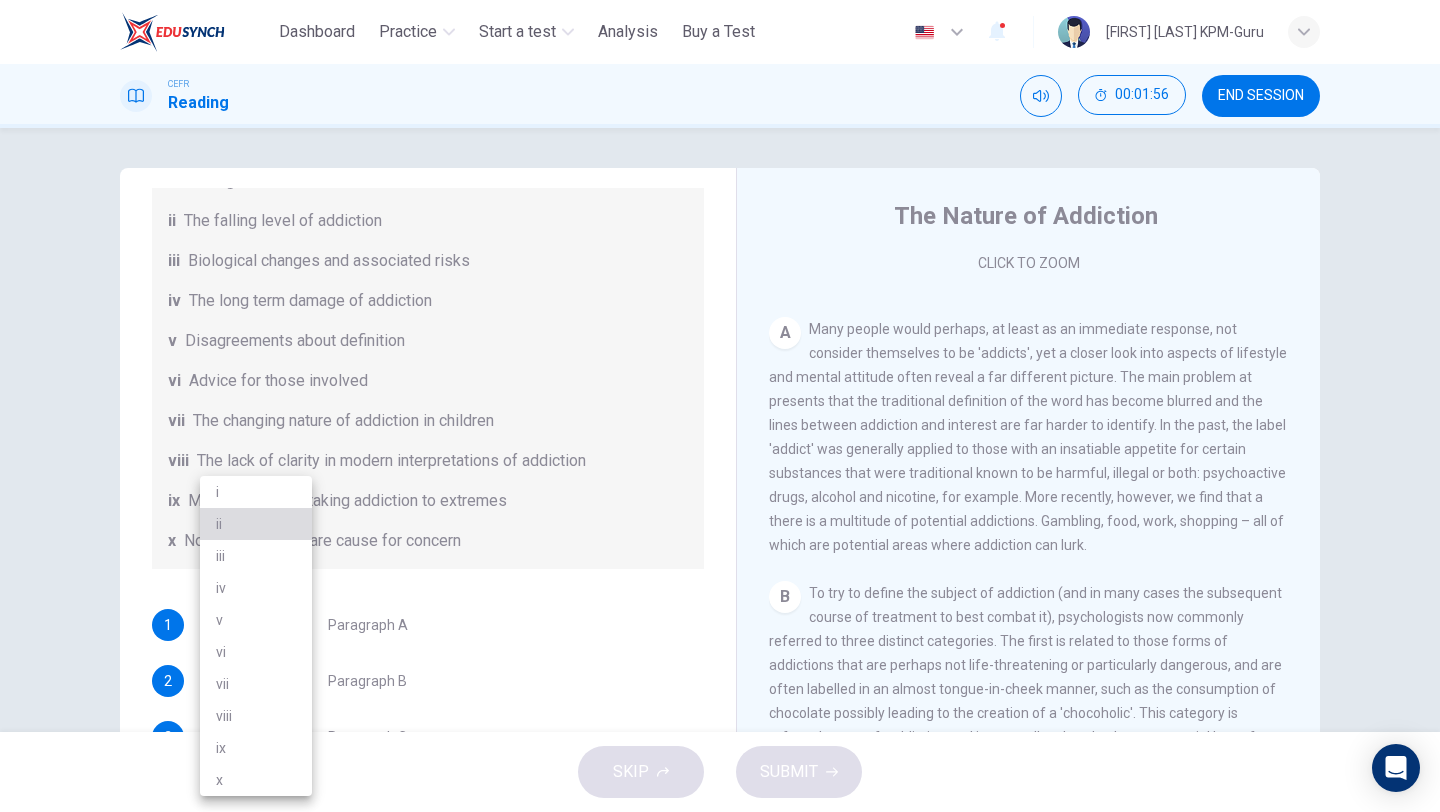 click on "ii" at bounding box center [256, 524] 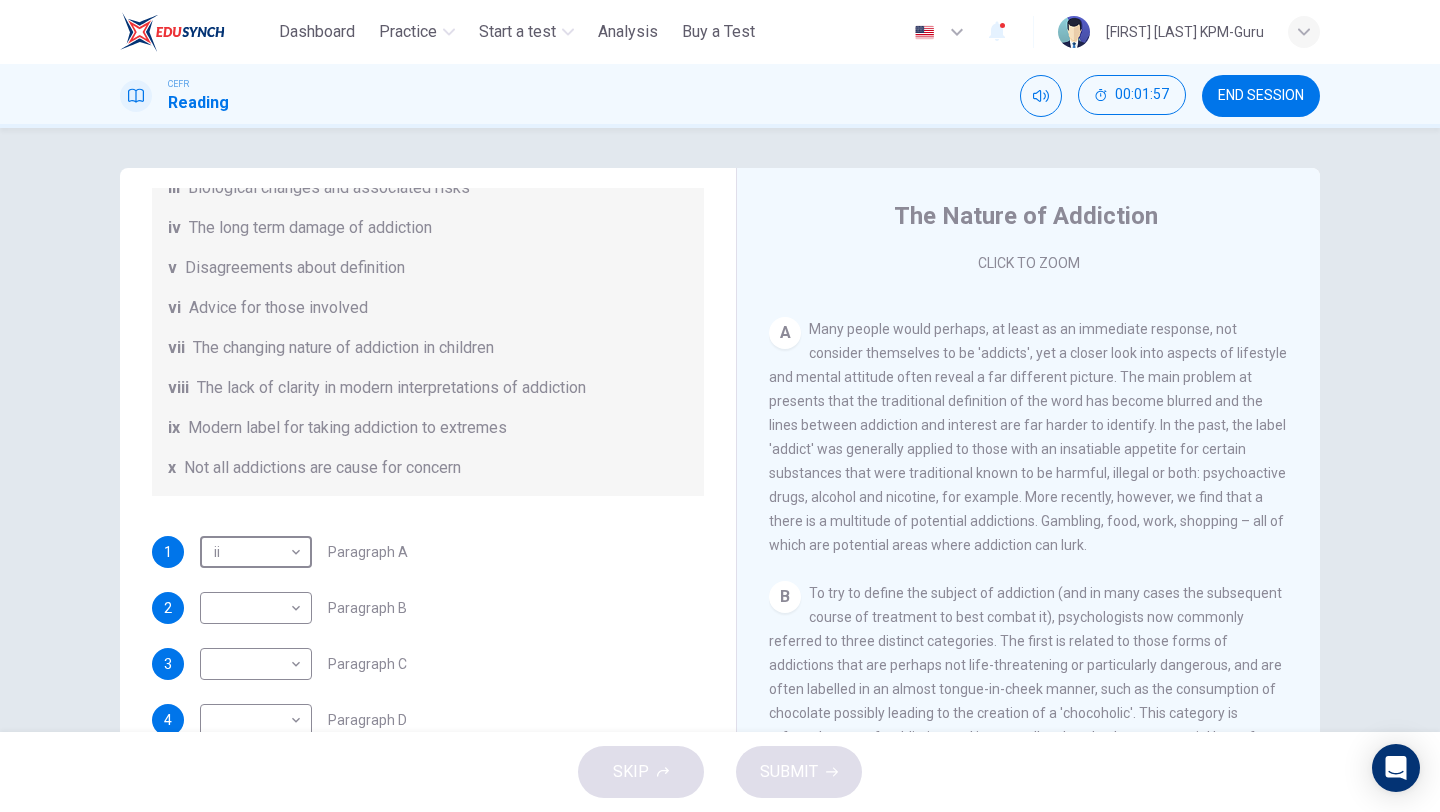 scroll, scrollTop: 417, scrollLeft: 0, axis: vertical 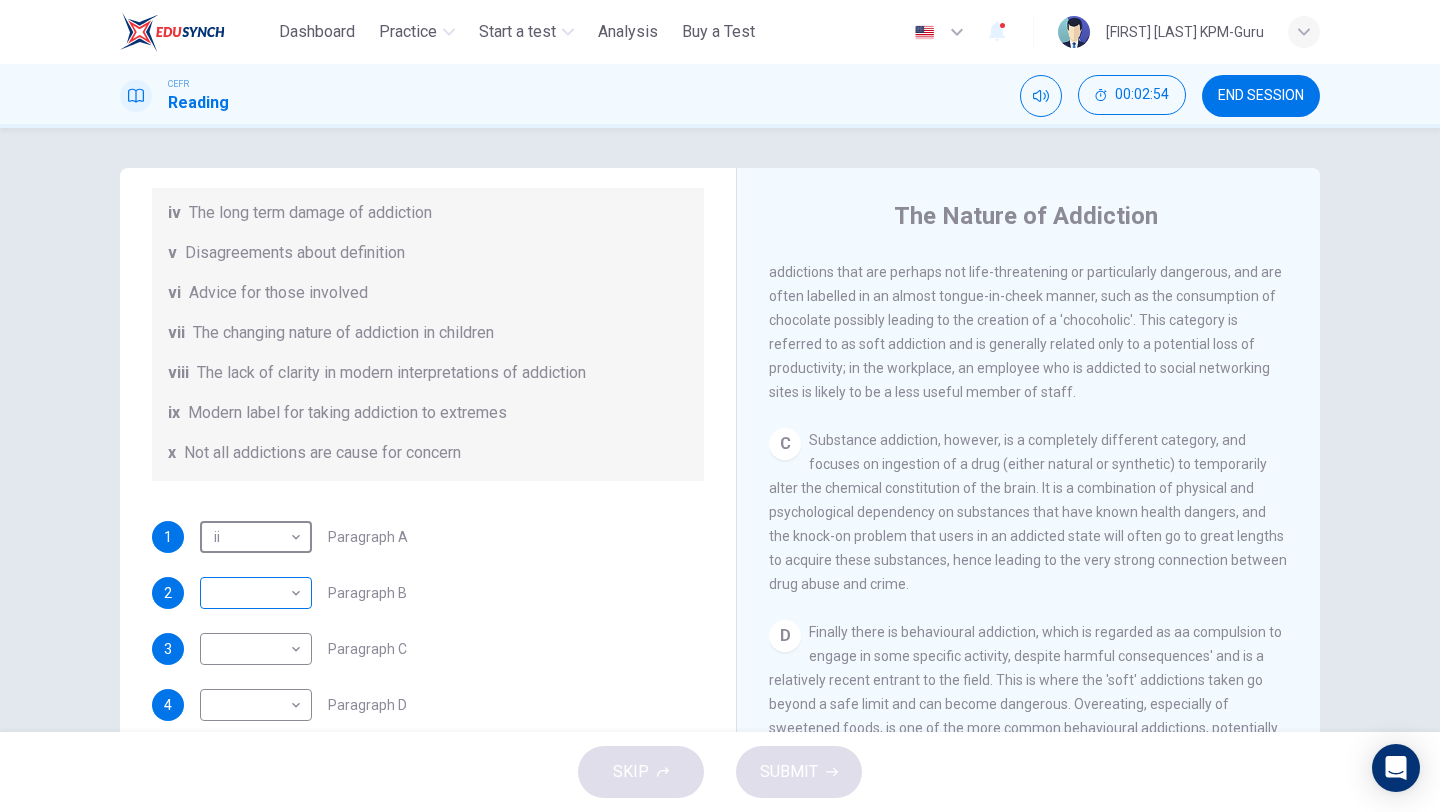 click on "This site uses cookies, as explained in our  Privacy Policy . If you agree to the use of cookies, please click the Accept button and continue to browse our site.   Privacy Policy Accept This site uses cookies, as explained in our  Privacy Policy . If you agree to the use of cookies, please click the Accept button and continue to browse our site.   Privacy Policy Accept Dashboard Practice Start a test Analysis Buy a Test English ** ​ [FIRST] [LAST] KPM-Guru CEFR Reading 00:02:54 END SESSION Questions 1 - 6 The Reading Passage has seven paragraphs  A-G .
Choose the correct heading for paragraphs A to F from the list of headings
below.
Write the correct number i-x in the boxes below. List of Headings i A change in methods ii The falling level of addiction iii Biological changes and associated risks iv The long term damage of addiction v Disagreements about definition vi Advice for those involved vii The changing nature of addiction in children viii ix x 1 ii ** ​ Paragraph A 2 ​ ​ 3 ​" at bounding box center (720, 406) 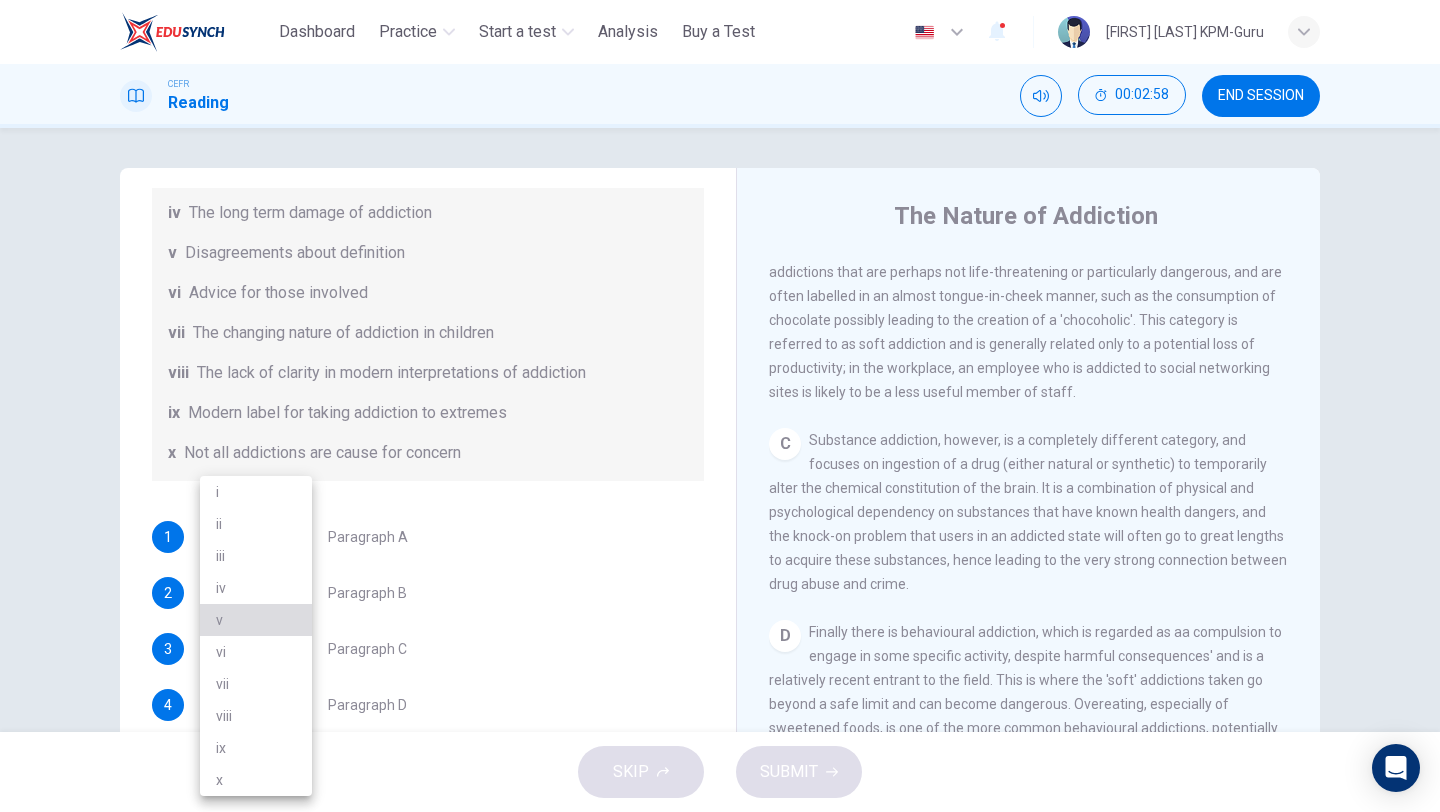 click on "v" at bounding box center (256, 620) 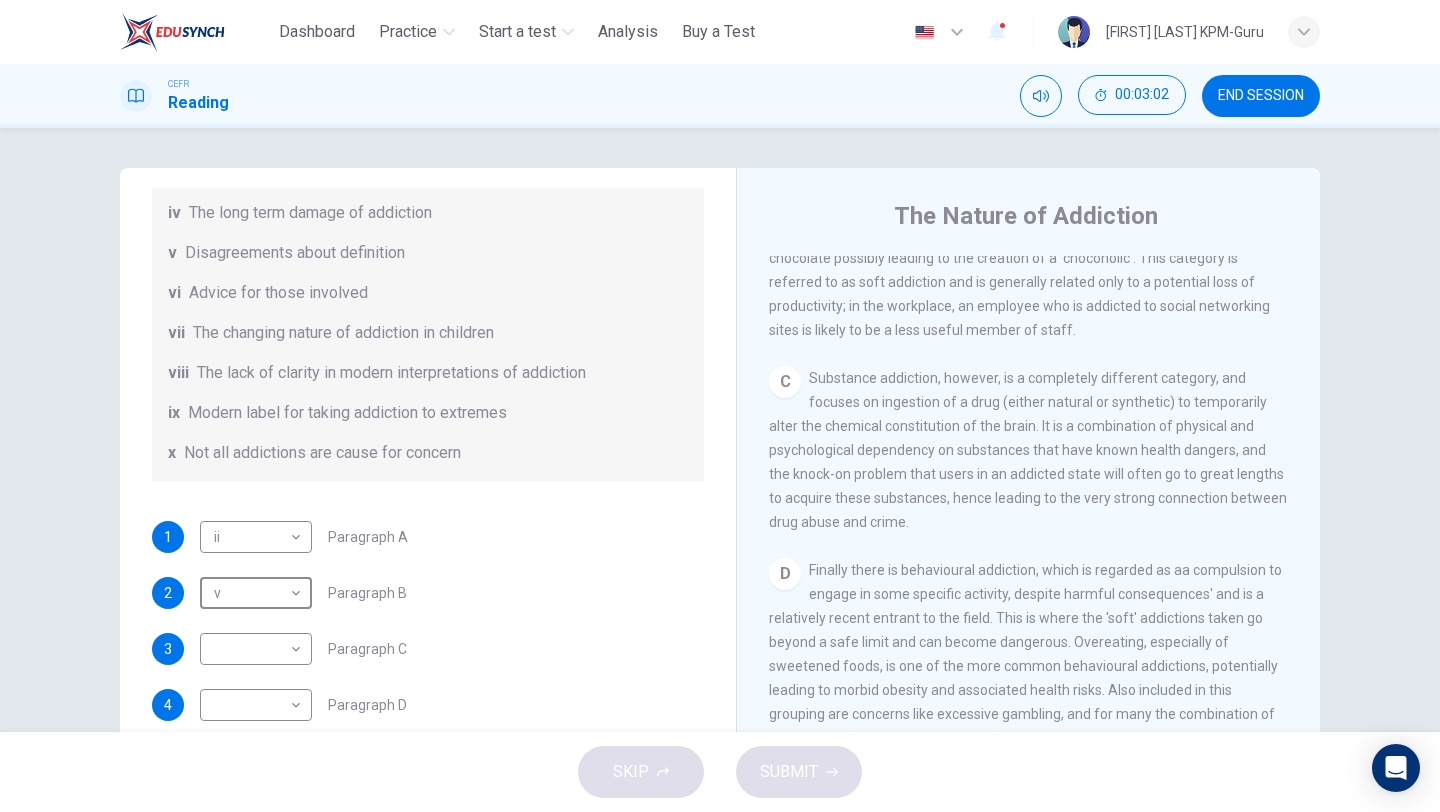 scroll, scrollTop: 840, scrollLeft: 0, axis: vertical 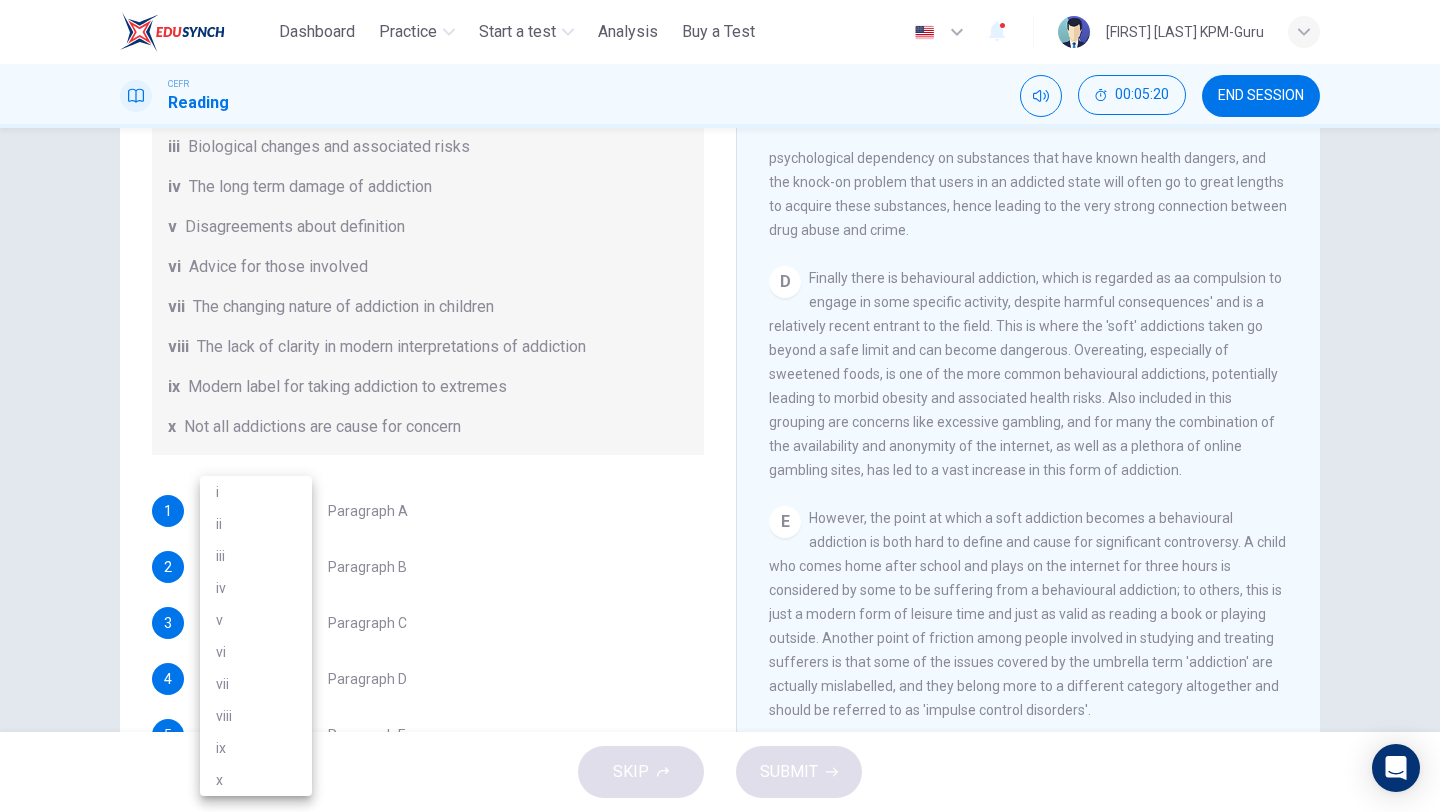 click on "This site uses cookies, as explained in our  Privacy Policy . If you agree to the use of cookies, please click the Accept button and continue to browse our site.   Privacy Policy Accept This site uses cookies, as explained in our  Privacy Policy . If you agree to the use of cookies, please click the Accept button and continue to browse our site.   Privacy Policy Accept Dashboard Practice Start a test Analysis Buy a Test English ** ​ [FIRST] [LAST] KPM-Guru CEFR Reading 00:05:20 END SESSION Questions 1 - 6 The Reading Passage has seven paragraphs  A-G .
Choose the correct heading for paragraphs A to F from the list of headings
below.
Write the correct number i-x in the boxes below. List of Headings i A change in methods ii The falling level of addiction iii Biological changes and associated risks iv The long term damage of addiction v Disagreements about definition vi Advice for those involved vii The changing nature of addiction in children viii ix x 1 ii ** ​ Paragraph A 2 v * ​ 3 ​" at bounding box center (720, 406) 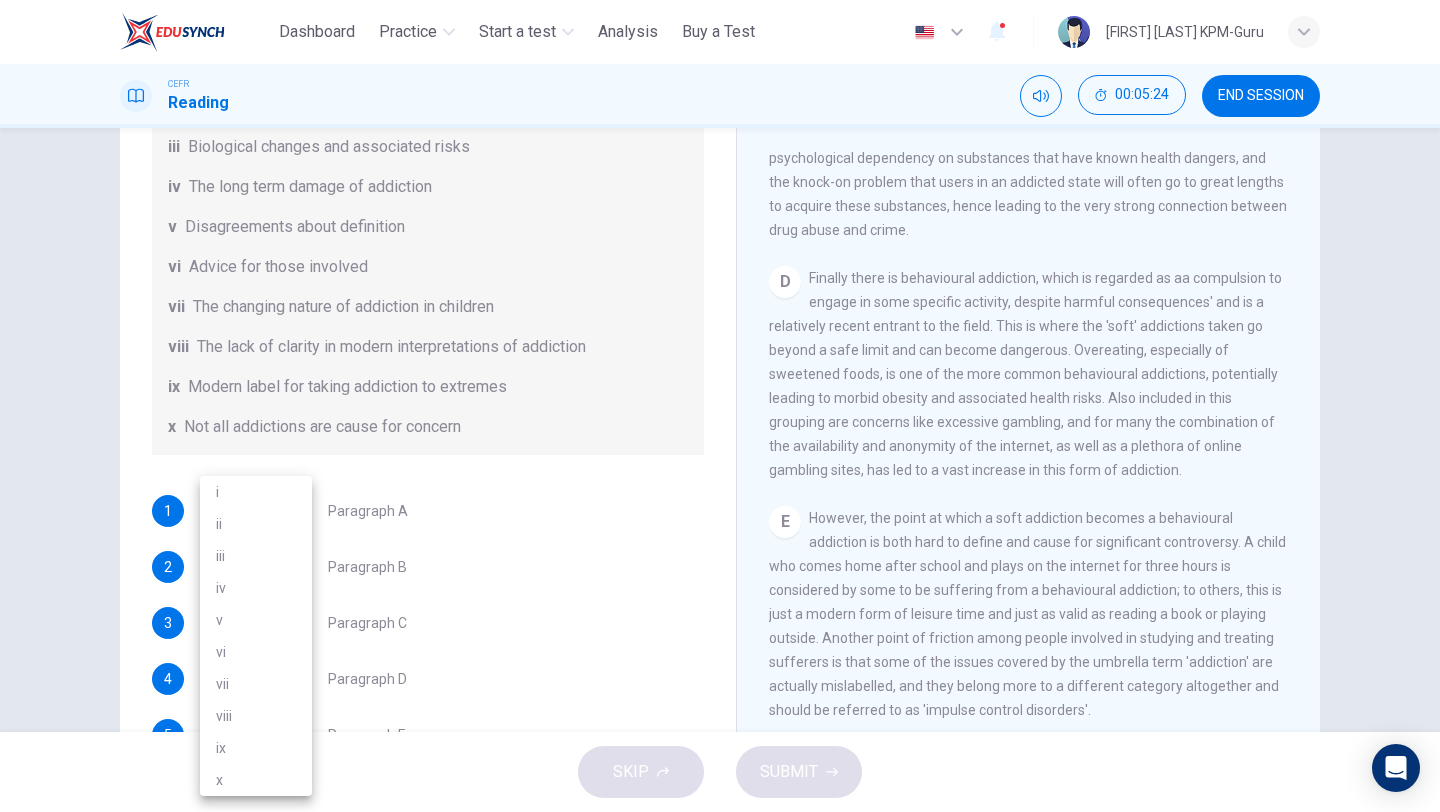 click on "iv" at bounding box center (256, 588) 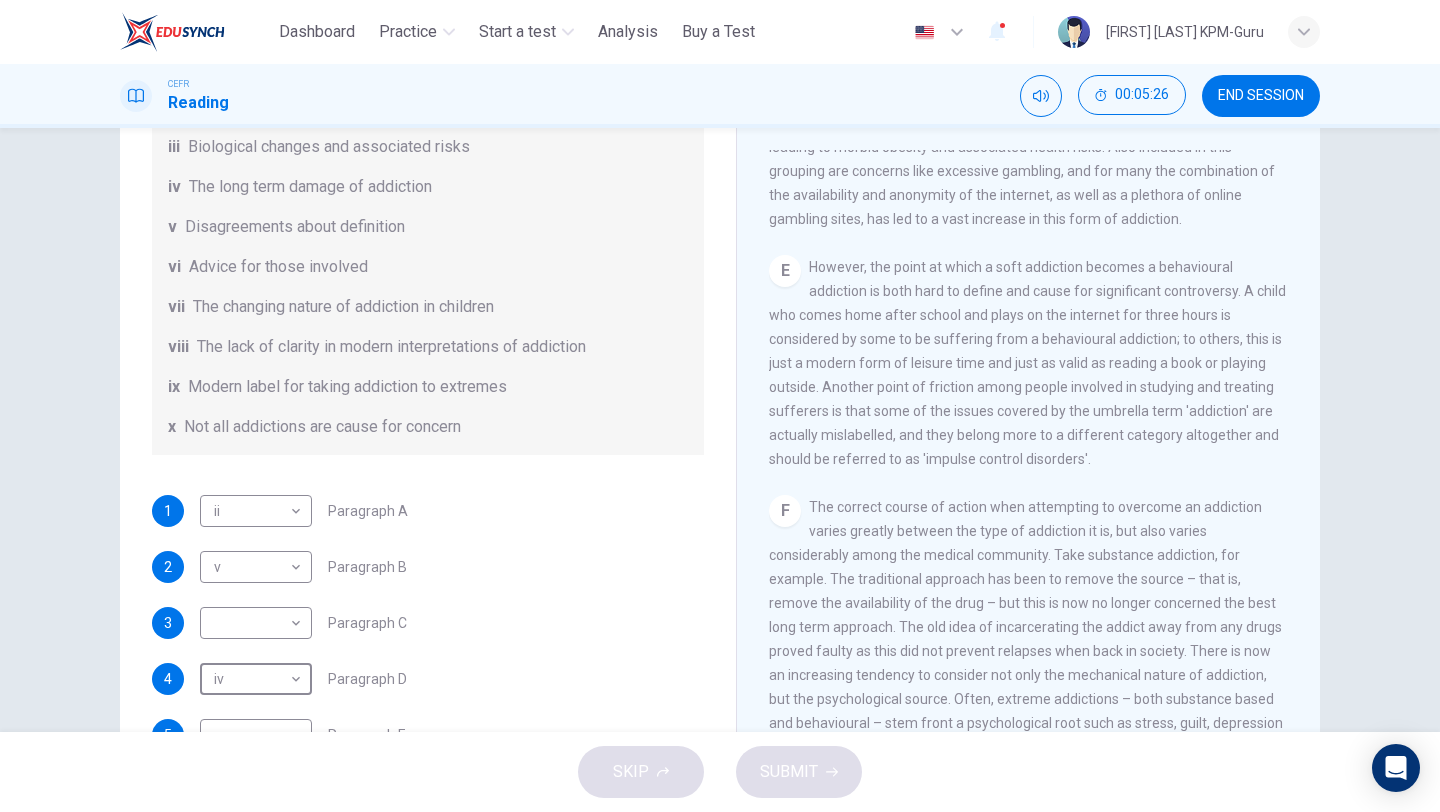 scroll, scrollTop: 1253, scrollLeft: 0, axis: vertical 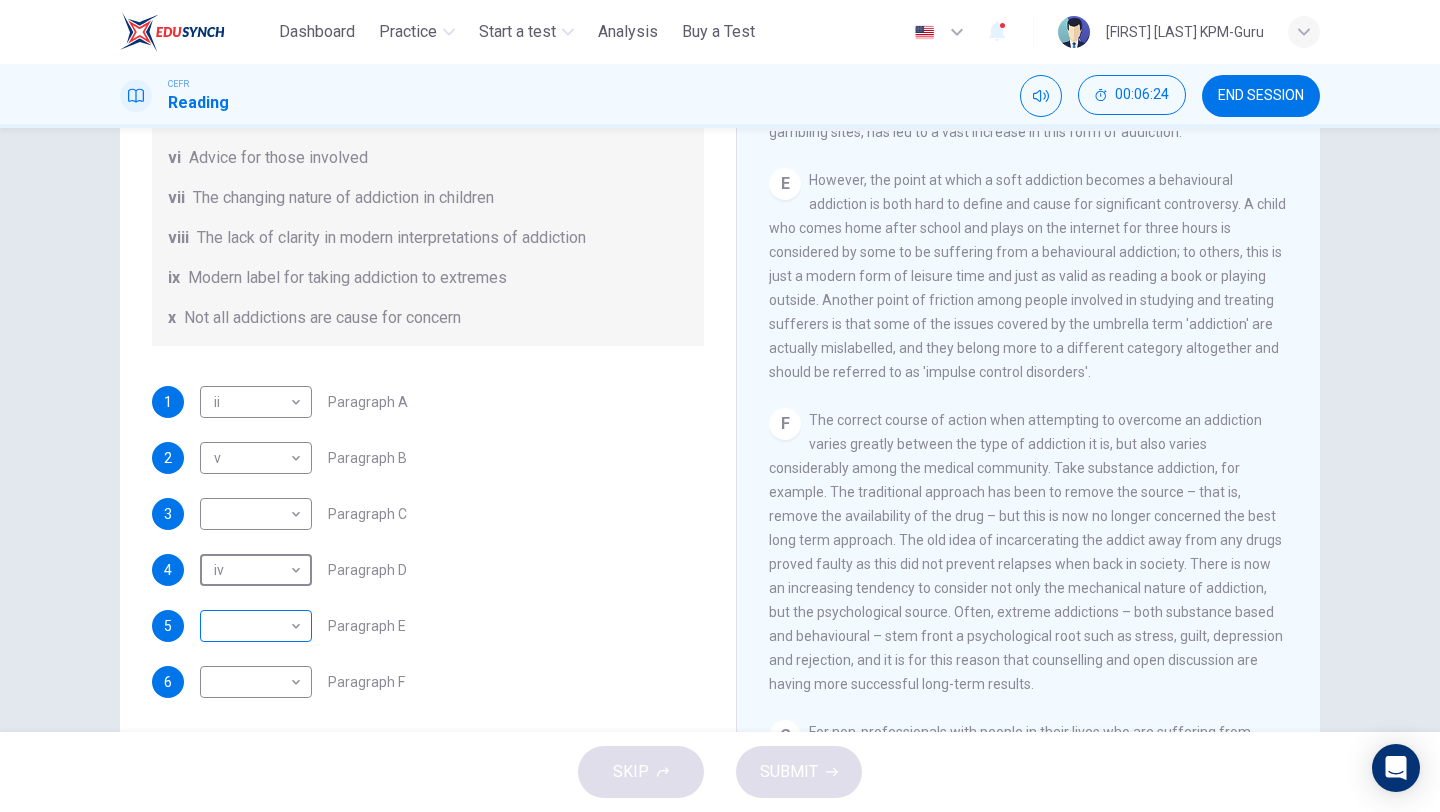 click on "This site uses cookies, as explained in our  Privacy Policy . If you agree to the use of cookies, please click the Accept button and continue to browse our site.   Privacy Policy Accept This site uses cookies, as explained in our  Privacy Policy . If you agree to the use of cookies, please click the Accept button and continue to browse our site.   Privacy Policy Accept Dashboard Practice Start a test Analysis Buy a Test English ** ​ [FIRST] [LAST] KPM-Guru CEFR Reading 00:06:24 END SESSION Questions 1 - 6 The Reading Passage has seven paragraphs  A-G .
Choose the correct heading for paragraphs A to F from the list of headings
below.
Write the correct number i-x in the boxes below. List of Headings i A change in methods ii The falling level of addiction iii Biological changes and associated risks iv The long term damage of addiction v Disagreements about definition vi Advice for those involved vii The changing nature of addiction in children viii ix x 1 ii ** ​ Paragraph A 2 v * ​ 3 ​" at bounding box center (720, 406) 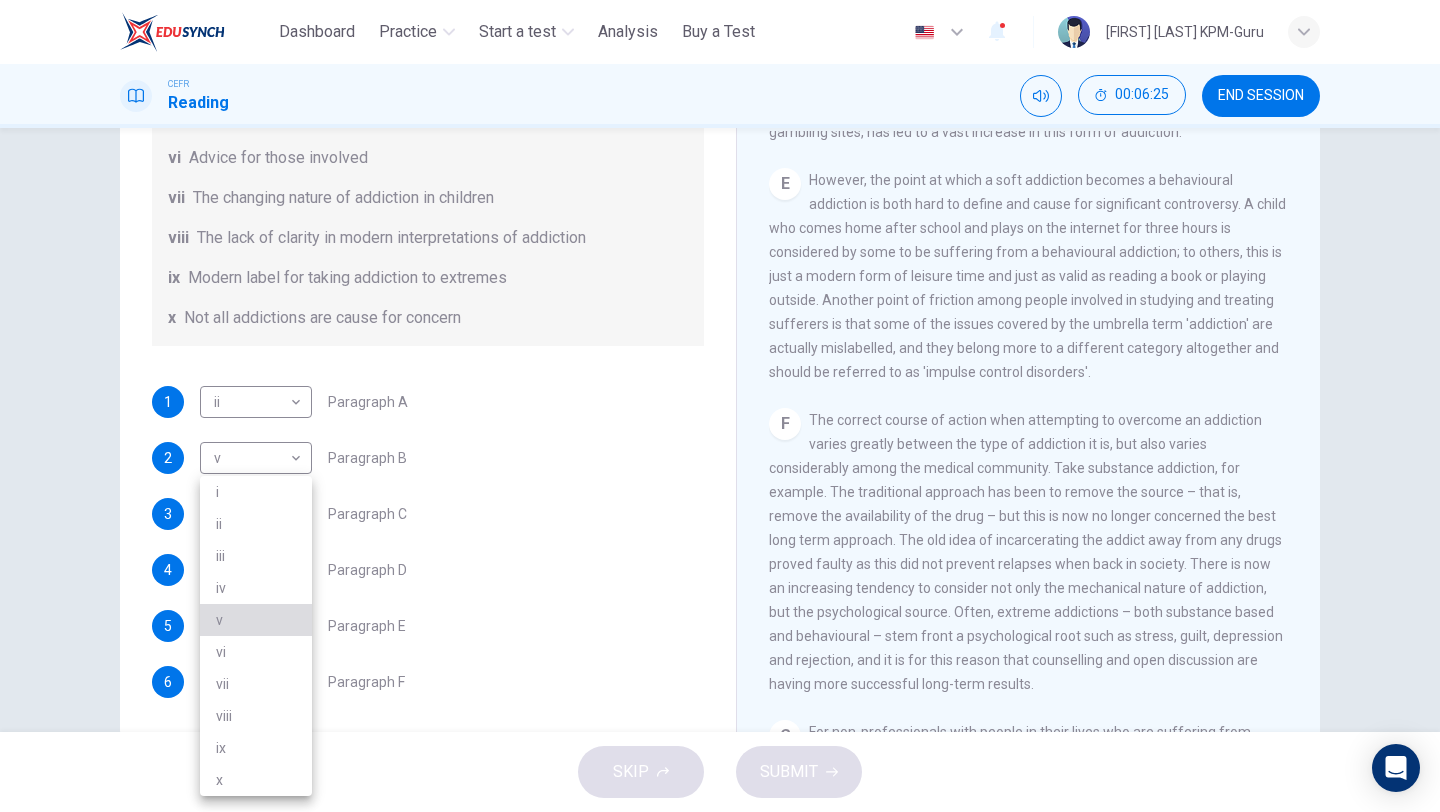 click on "v" at bounding box center [256, 620] 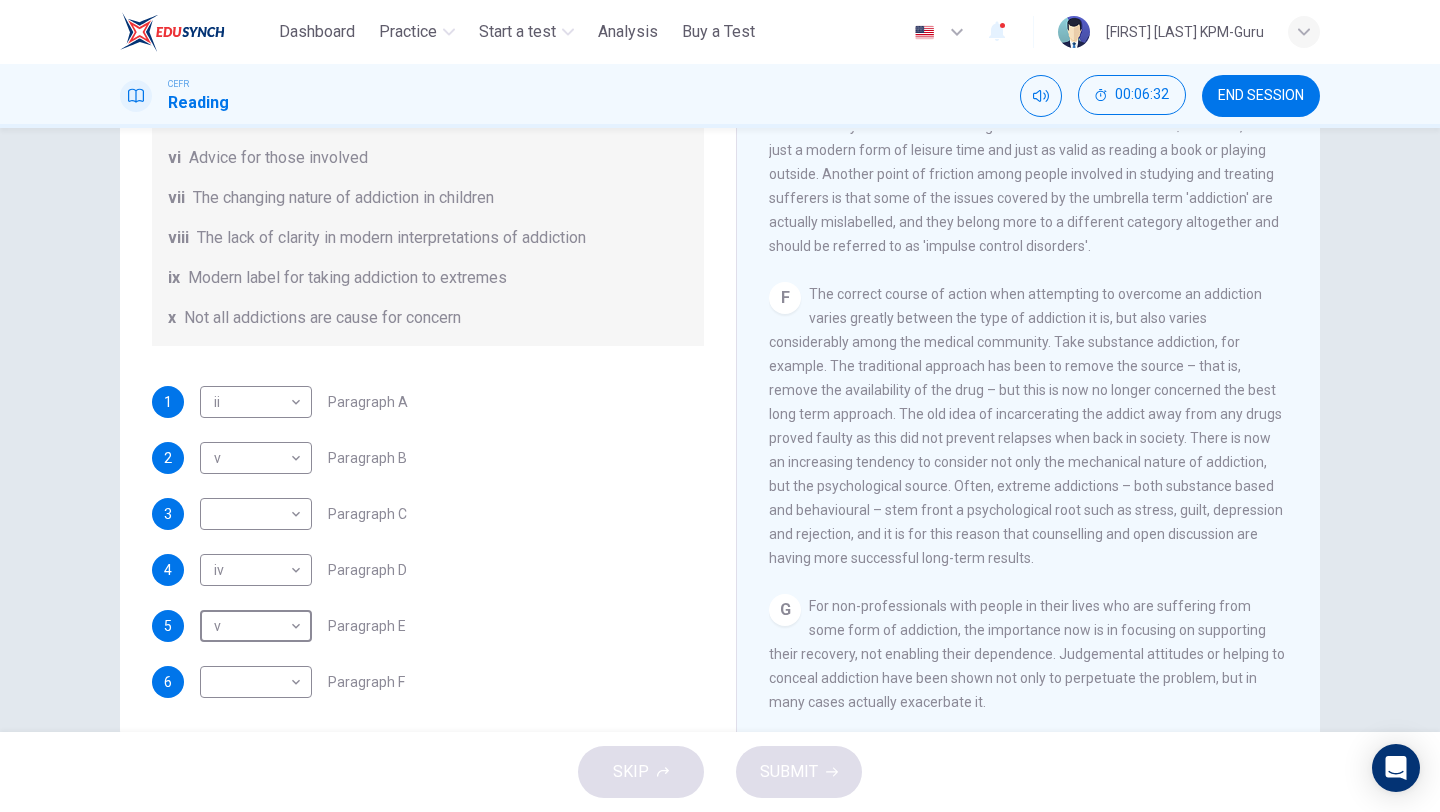scroll, scrollTop: 1507, scrollLeft: 0, axis: vertical 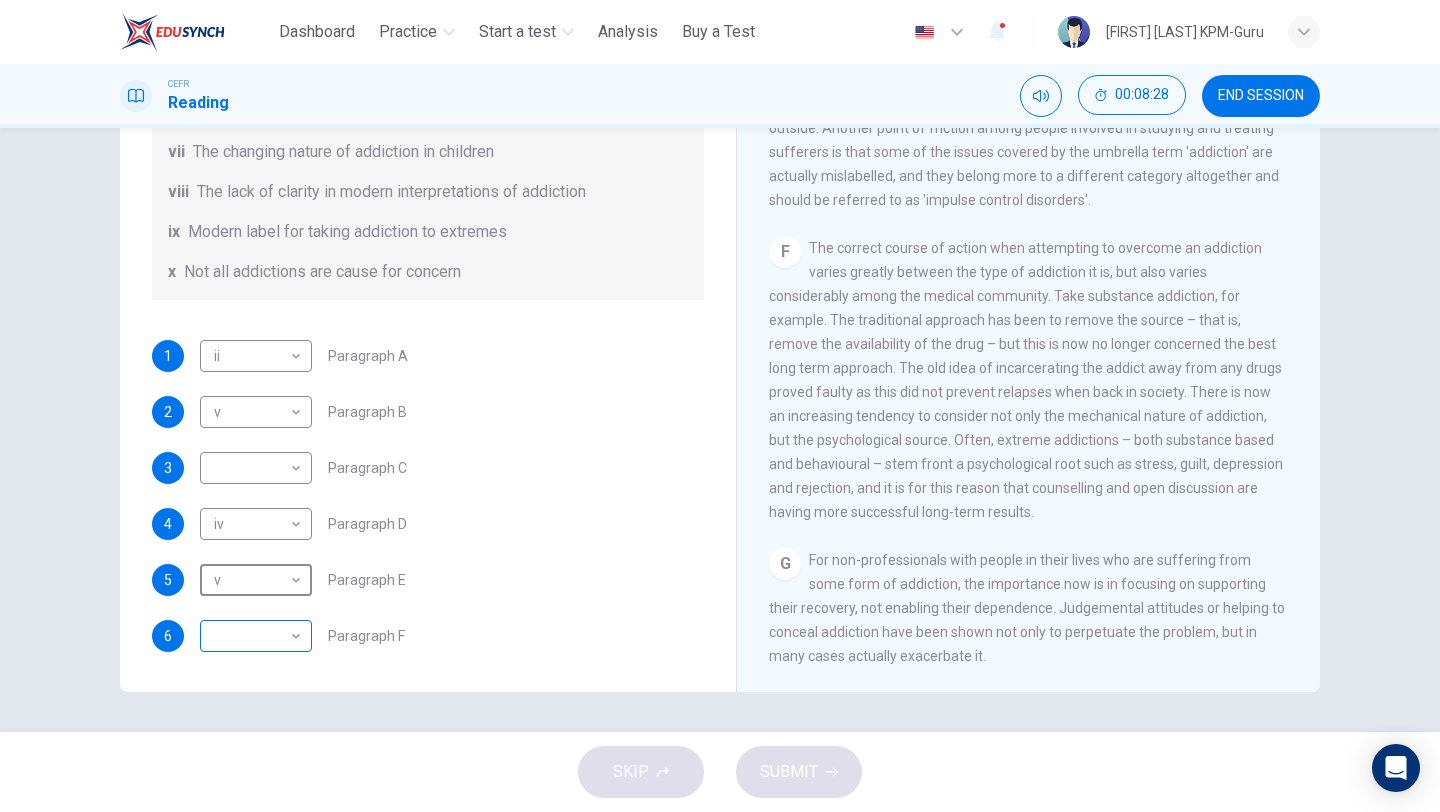 click on "This site uses cookies, as explained in our  Privacy Policy . If you agree to the use of cookies, please click the Accept button and continue to browse our site.   Privacy Policy Accept This site uses cookies, as explained in our  Privacy Policy . If you agree to the use of cookies, please click the Accept button and continue to browse our site.   Privacy Policy Accept Dashboard Practice Start a test Analysis Buy a Test English ** ​ [FIRST] [LAST] KPM-Guru CEFR Reading 00:08:28 END SESSION Questions 1 - 6 The Reading Passage has seven paragraphs  A-G .
Choose the correct heading for paragraphs A to F from the list of headings
below.
Write the correct number i-x in the boxes below. List of Headings i A change in methods ii The falling level of addiction iii Biological changes and associated risks iv The long term damage of addiction v Disagreements about definition vi Advice for those involved vii The changing nature of addiction in children viii ix x 1 ii ** ​ Paragraph A 2 v * ​ 3 ​" at bounding box center (720, 406) 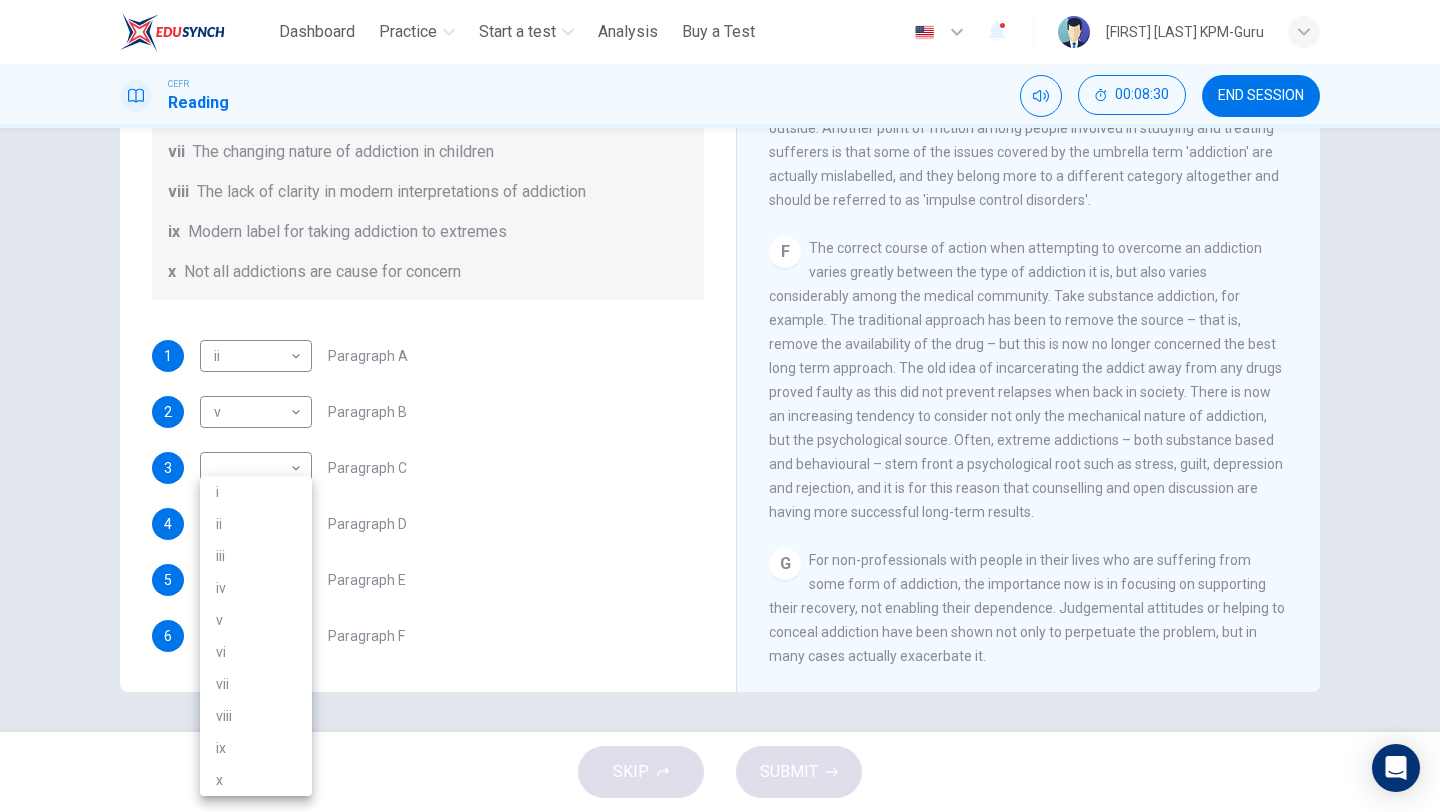 click at bounding box center [720, 406] 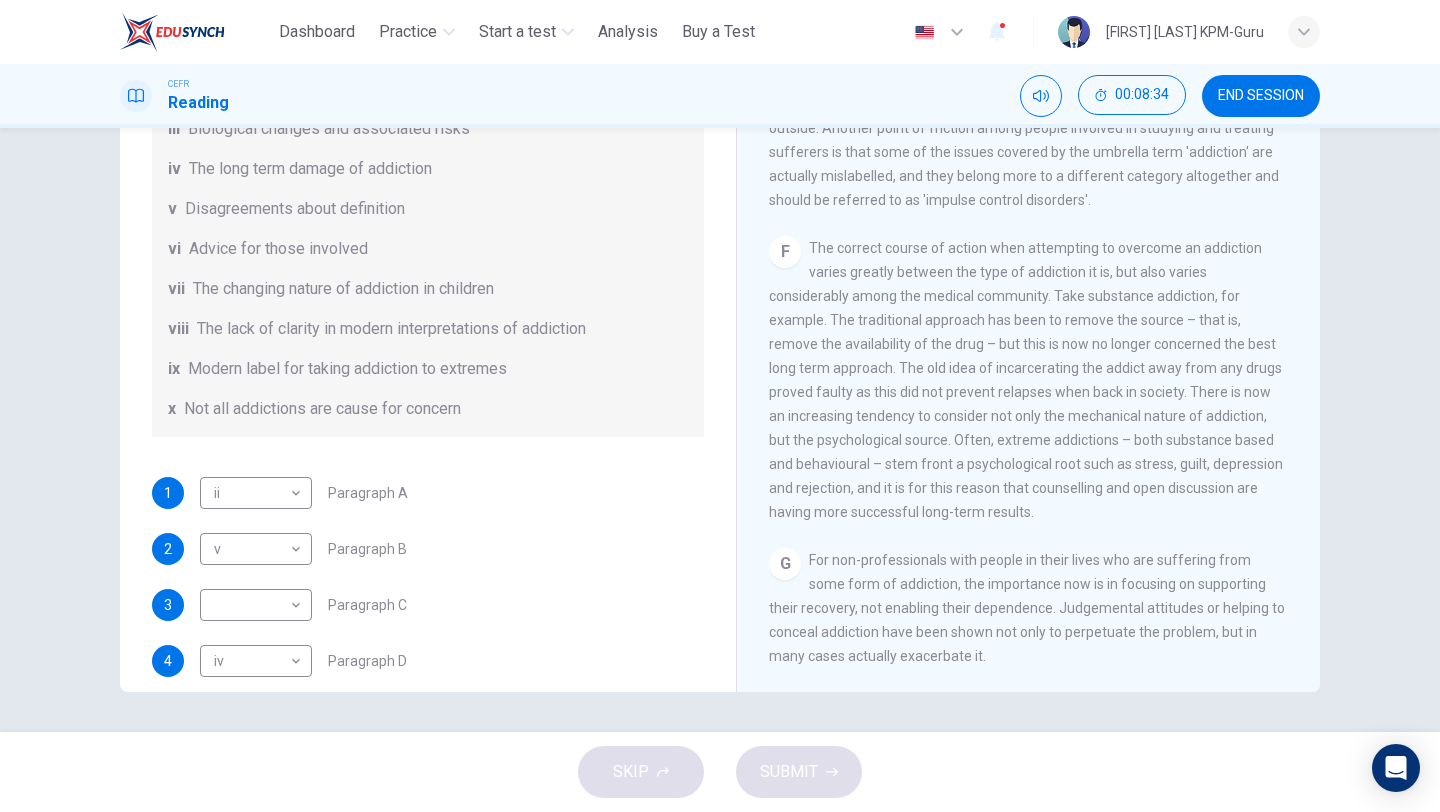 scroll, scrollTop: 433, scrollLeft: 0, axis: vertical 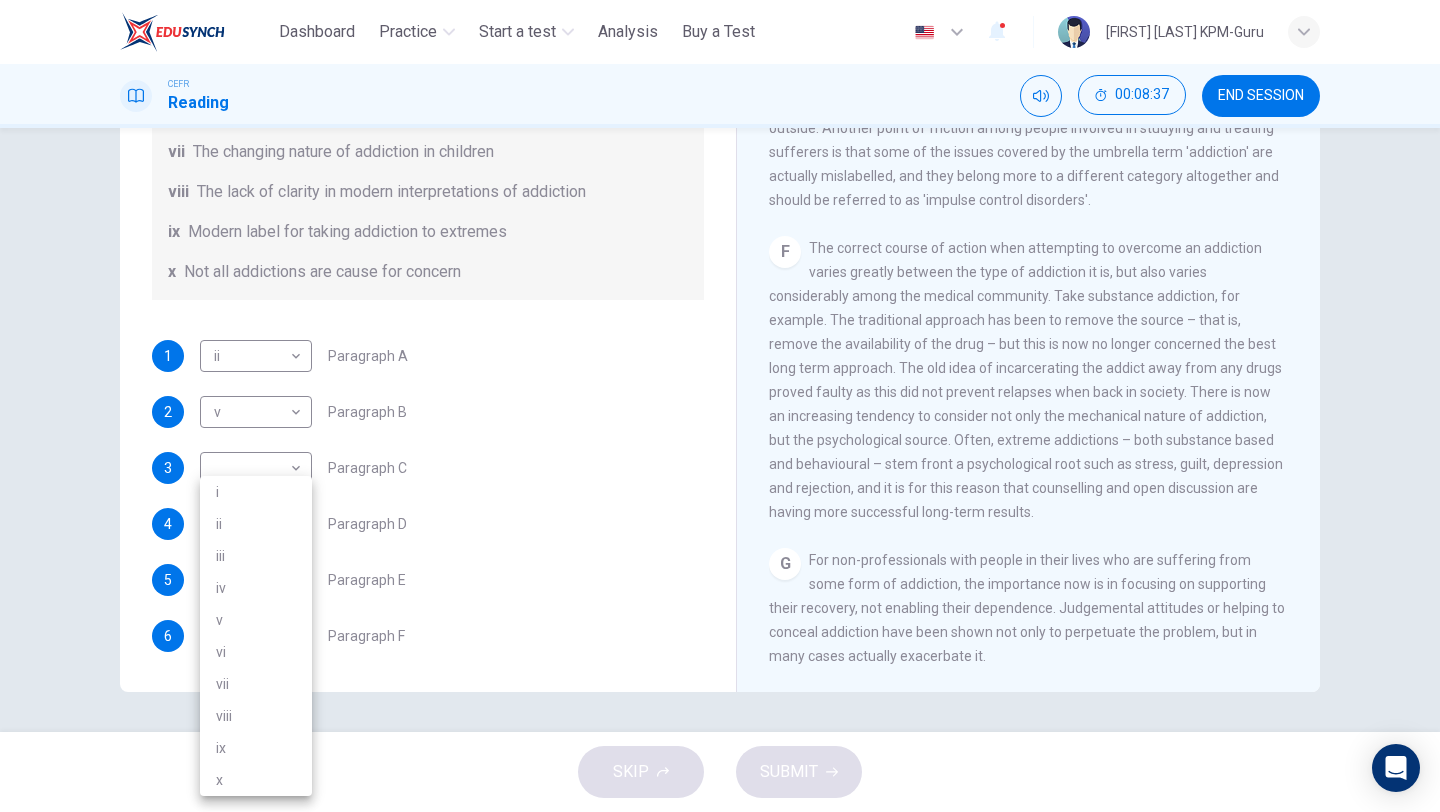 click on "This site uses cookies, as explained in our  Privacy Policy . If you agree to the use of cookies, please click the Accept button and continue to browse our site.   Privacy Policy Accept This site uses cookies, as explained in our  Privacy Policy . If you agree to the use of cookies, please click the Accept button and continue to browse our site.   Privacy Policy Accept Dashboard Practice Start a test Analysis Buy a Test English ** ​ [FIRST] [LAST] KPM-Guru CEFR Reading 00:08:37 END SESSION Questions 1 - 6 The Reading Passage has seven paragraphs  A-G .
Choose the correct heading for paragraphs A to F from the list of headings
below.
Write the correct number i-x in the boxes below. List of Headings i A change in methods ii The falling level of addiction iii Biological changes and associated risks iv The long term damage of addiction v Disagreements about definition vi Advice for those involved vii The changing nature of addiction in children viii ix x 1 ii ** ​ Paragraph A 2 v * ​ 3 ​" at bounding box center (720, 406) 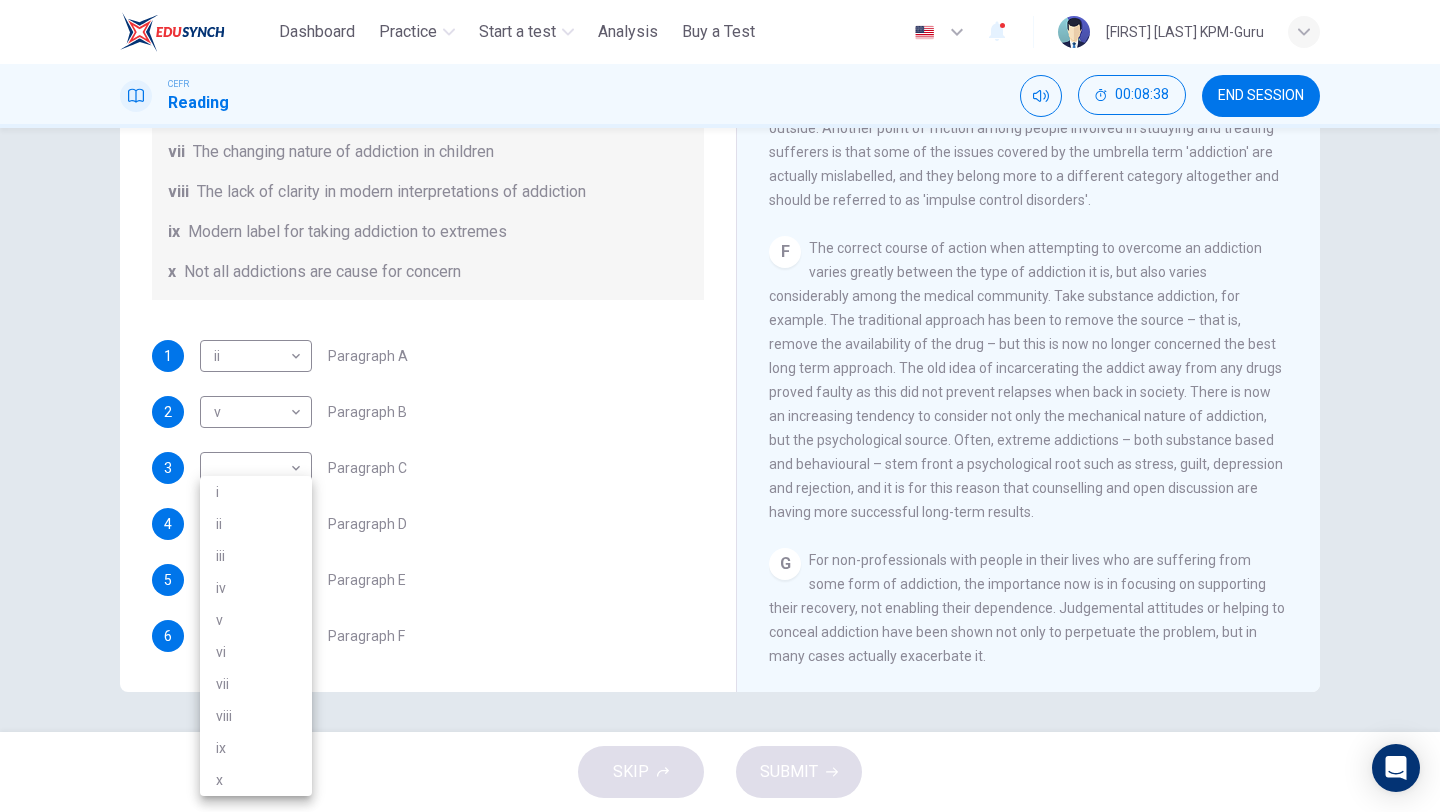 click on "i" at bounding box center [256, 492] 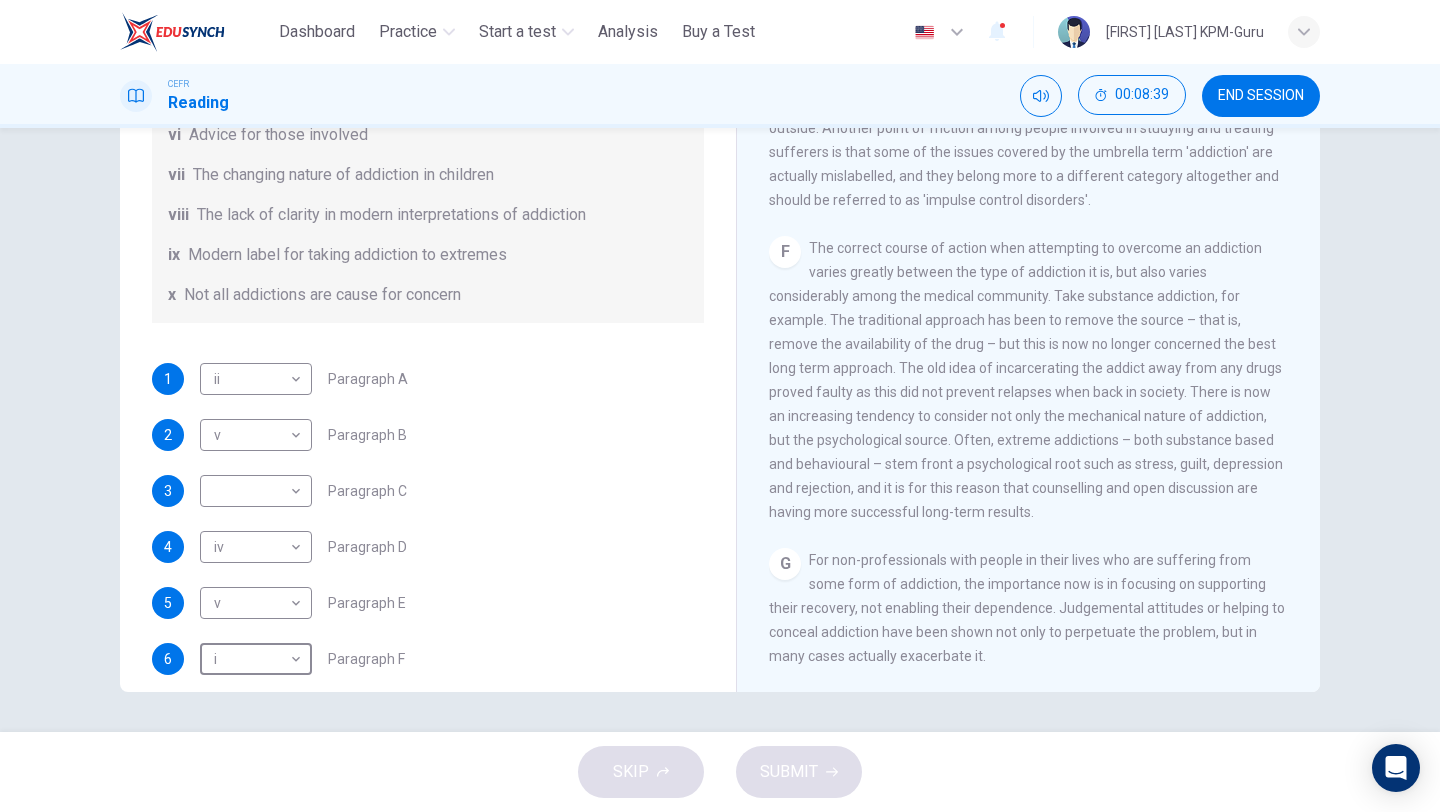 scroll, scrollTop: 401, scrollLeft: 0, axis: vertical 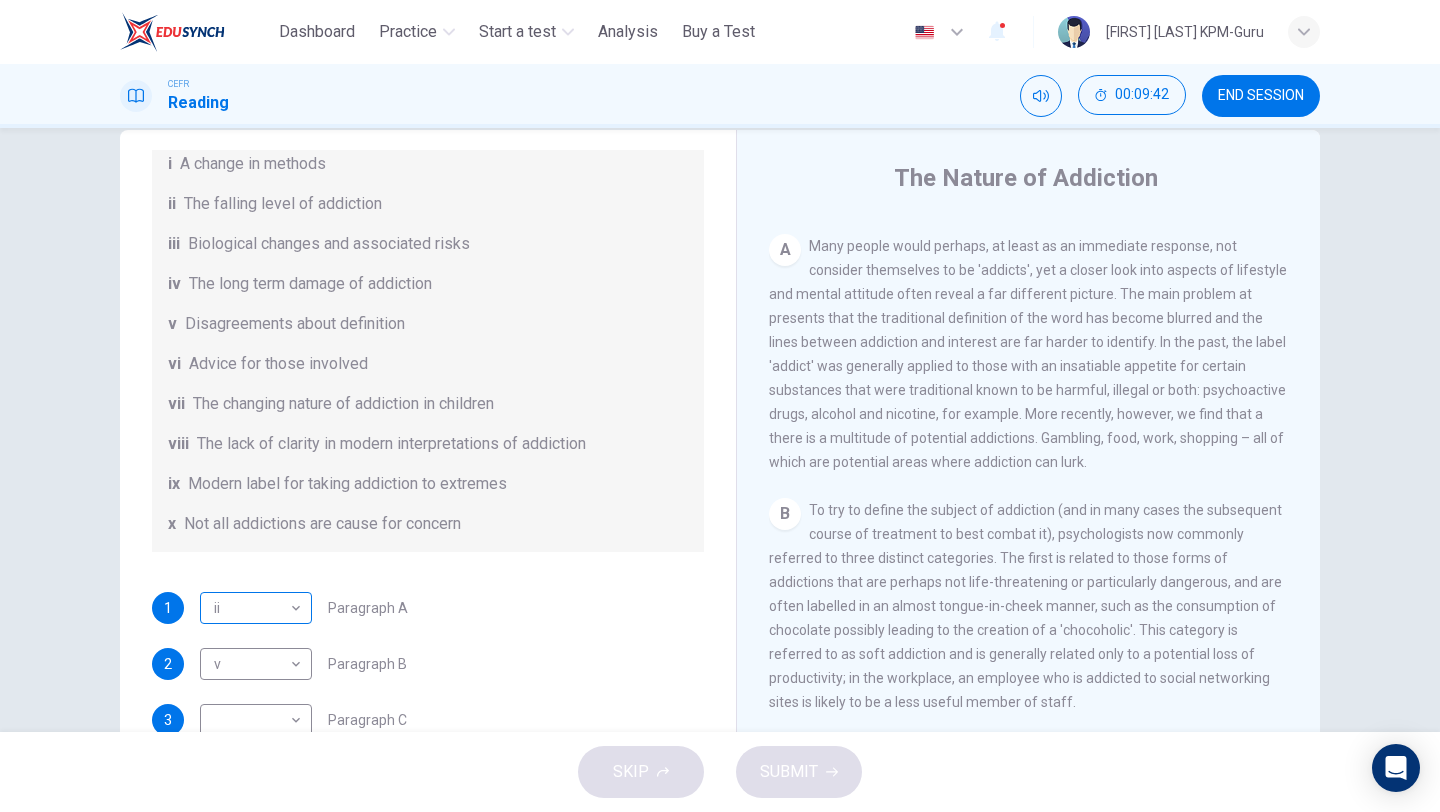 click on "This site uses cookies, as explained in our  Privacy Policy . If you agree to the use of cookies, please click the Accept button and continue to browse our site.   Privacy Policy Accept This site uses cookies, as explained in our  Privacy Policy . If you agree to the use of cookies, please click the Accept button and continue to browse our site.   Privacy Policy Accept Dashboard Practice Start a test Analysis Buy a Test English ** ​ [FIRST] [LAST] KPM-Guru CEFR Reading 00:09:42 END SESSION Questions 1 - 6 The Reading Passage has seven paragraphs  A-G .
Choose the correct heading for paragraphs A to F from the list of headings
below.
Write the correct number i-x in the boxes below. List of Headings i A change in methods ii The falling level of addiction iii Biological changes and associated risks iv The long term damage of addiction v Disagreements about definition vi Advice for those involved vii The changing nature of addiction in children viii ix x 1 ii ** ​ Paragraph A 2 v * ​ 3 ​" at bounding box center (720, 406) 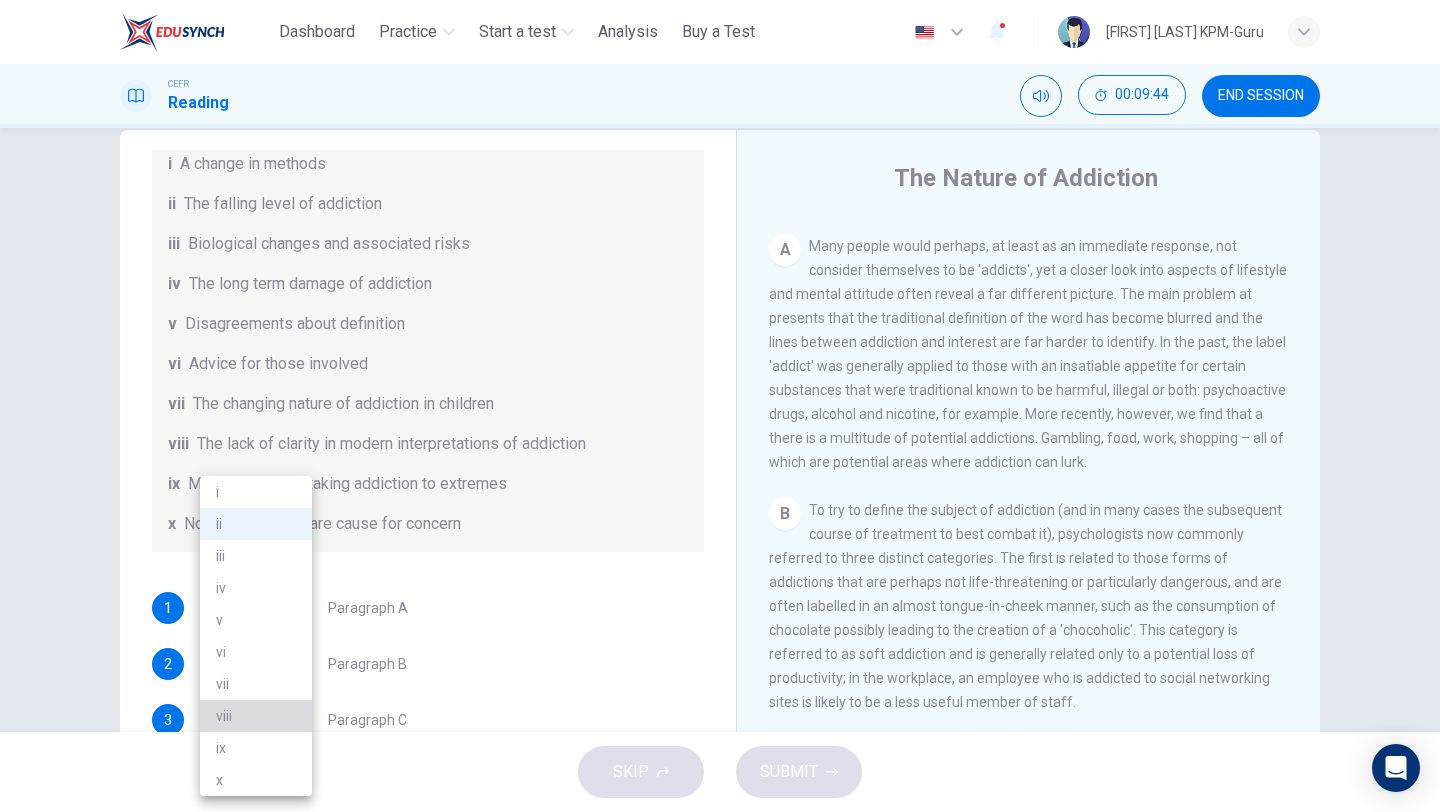 click on "viii" at bounding box center (256, 716) 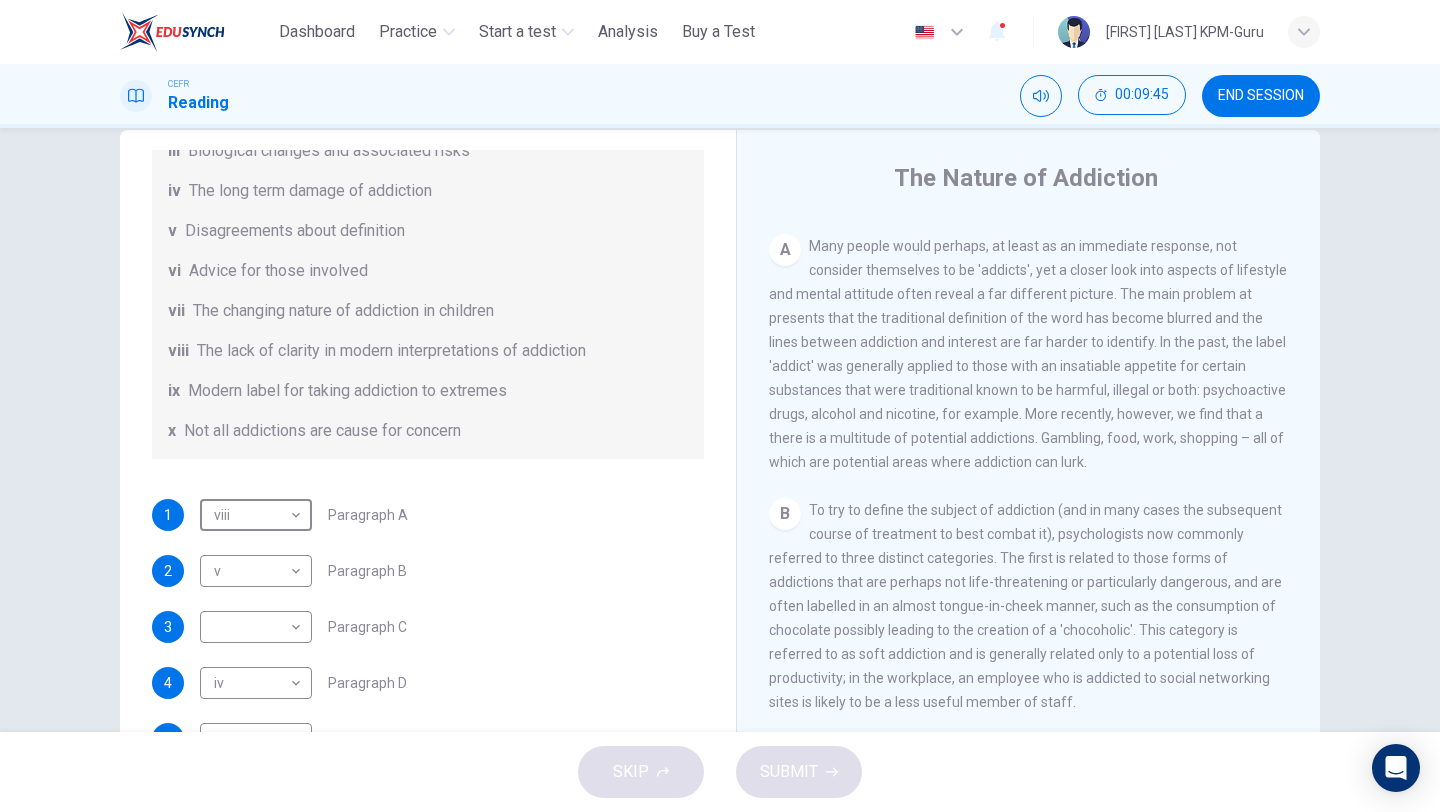 scroll, scrollTop: 420, scrollLeft: 0, axis: vertical 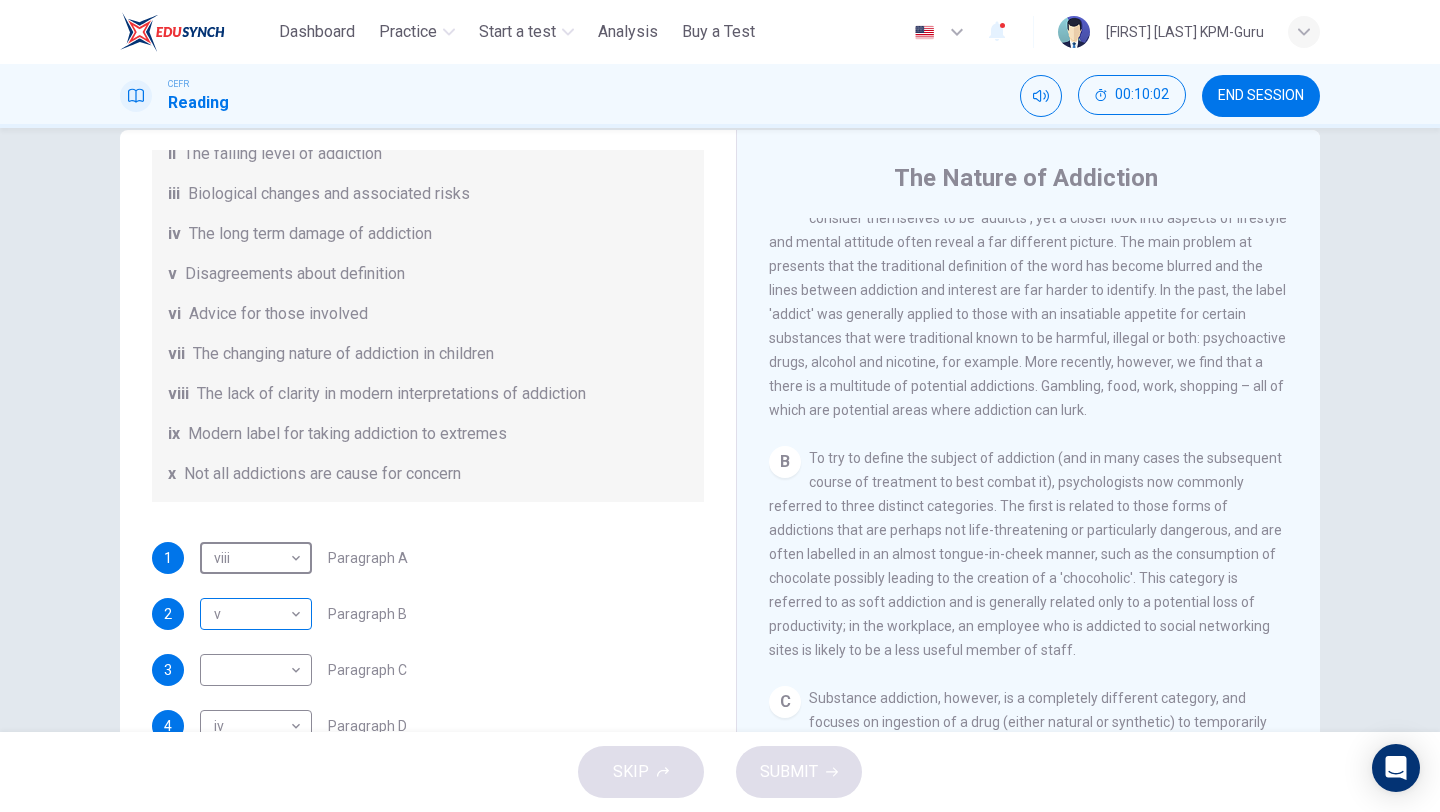 click on "This site uses cookies, as explained in our  Privacy Policy . If you agree to the use of cookies, please click the Accept button and continue to browse our site.   Privacy Policy Accept This site uses cookies, as explained in our  Privacy Policy . If you agree to the use of cookies, please click the Accept button and continue to browse our site.   Privacy Policy Accept Dashboard Practice Start a test Analysis Buy a Test English ** ​ [FIRST] [LAST] KPM-Guru CEFR Reading 00:10:02 END SESSION Questions 1 - 6 The Reading Passage has seven paragraphs  A-G .
Choose the correct heading for paragraphs A to F from the list of headings
below.
Write the correct number i-x in the boxes below. List of Headings i A change in methods ii The falling level of addiction iii Biological changes and associated risks iv The long term damage of addiction v Disagreements about definition vi Advice for those involved vii The changing nature of addiction in children viii ix x 1 viii **** ​ Paragraph A 2 v * ​ 3" at bounding box center [720, 406] 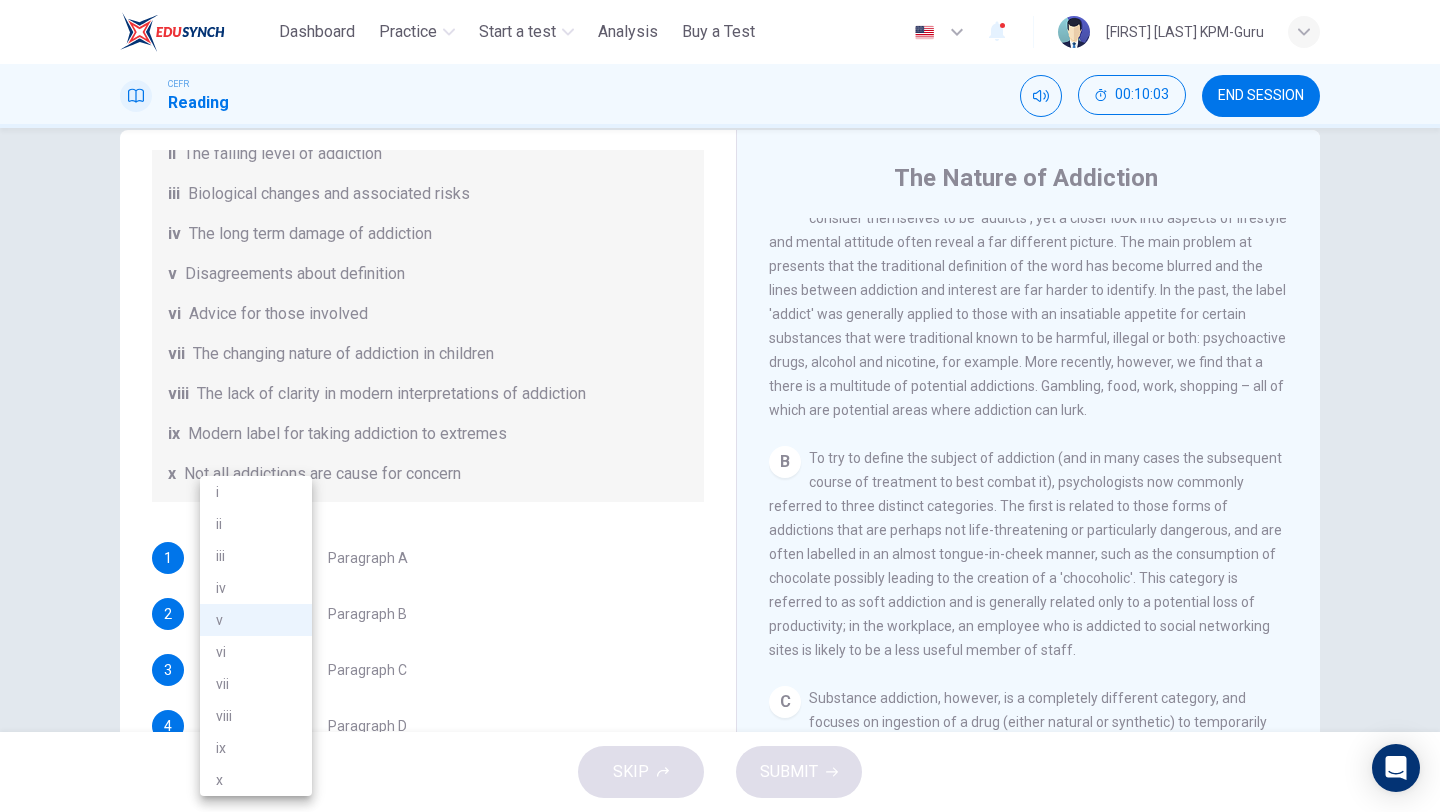 click on "ii" at bounding box center [256, 524] 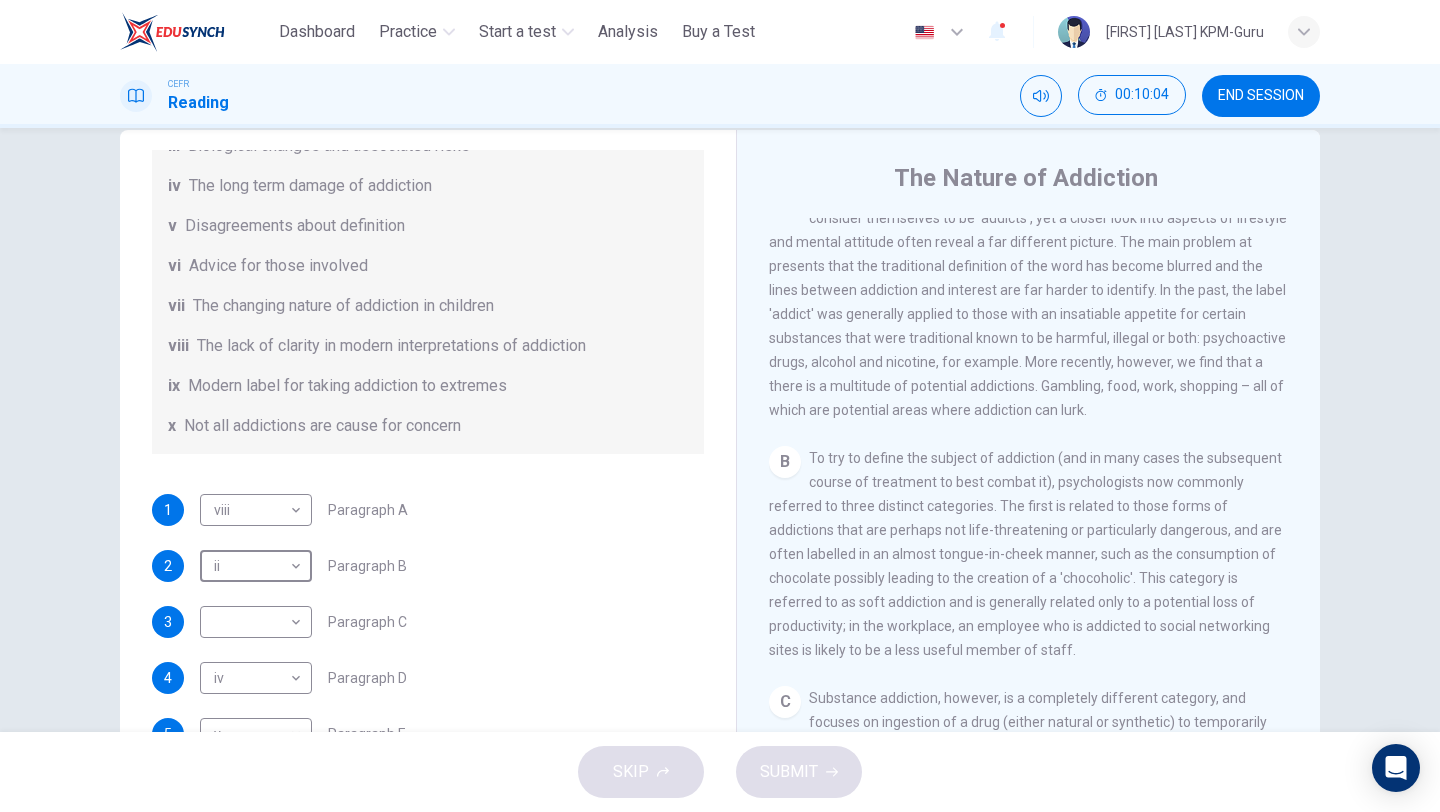 scroll, scrollTop: 433, scrollLeft: 0, axis: vertical 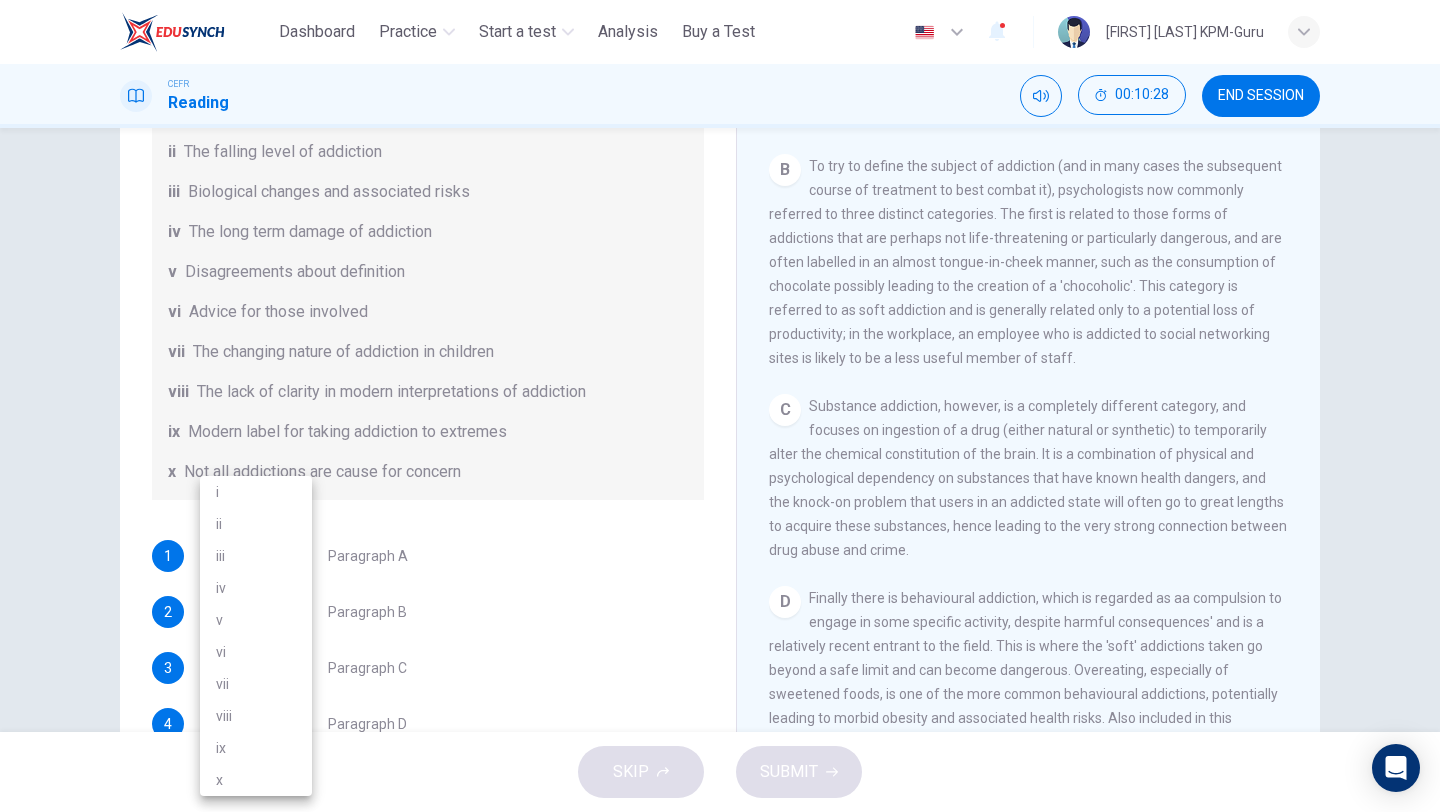 click on "This site uses cookies, as explained in our  Privacy Policy . If you agree to the use of cookies, please click the Accept button and continue to browse our site.   Privacy Policy Accept This site uses cookies, as explained in our  Privacy Policy . If you agree to the use of cookies, please click the Accept button and continue to browse our site.   Privacy Policy Accept Dashboard Practice Start a test Analysis Buy a Test English ** ​ [FIRST] [LAST] KPM-Guru CEFR Reading 00:10:28 END SESSION Questions 1 - 6 The Reading Passage has seven paragraphs  A-G .
Choose the correct heading for paragraphs A to F from the list of headings
below.
Write the correct number i-x in the boxes below. List of Headings i A change in methods ii The falling level of addiction iii Biological changes and associated risks iv The long term damage of addiction v Disagreements about definition vi Advice for those involved vii The changing nature of addiction in children viii ix x 1 viii **** ​ Paragraph A 2 ii ** ​" at bounding box center (720, 406) 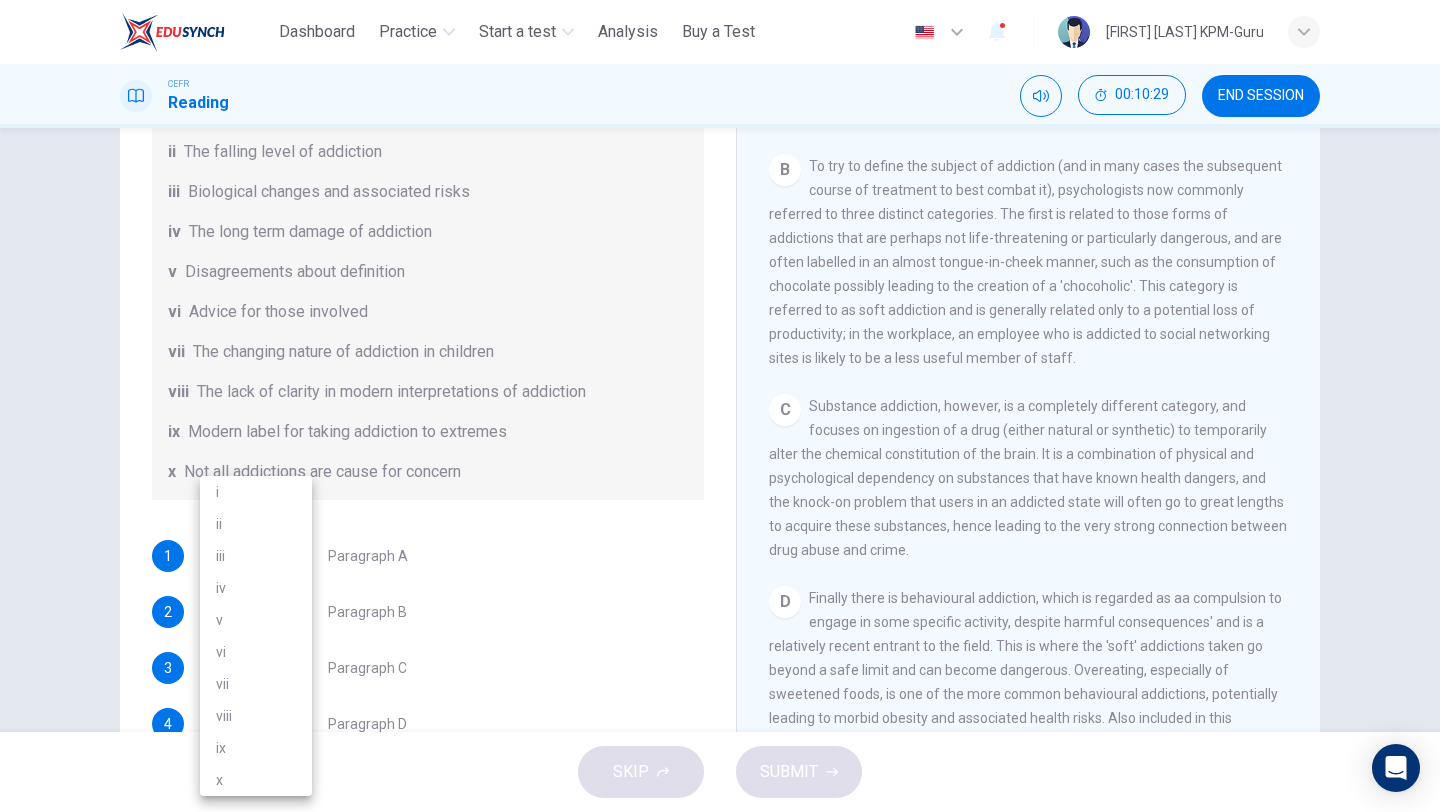 click on "ix" at bounding box center [256, 748] 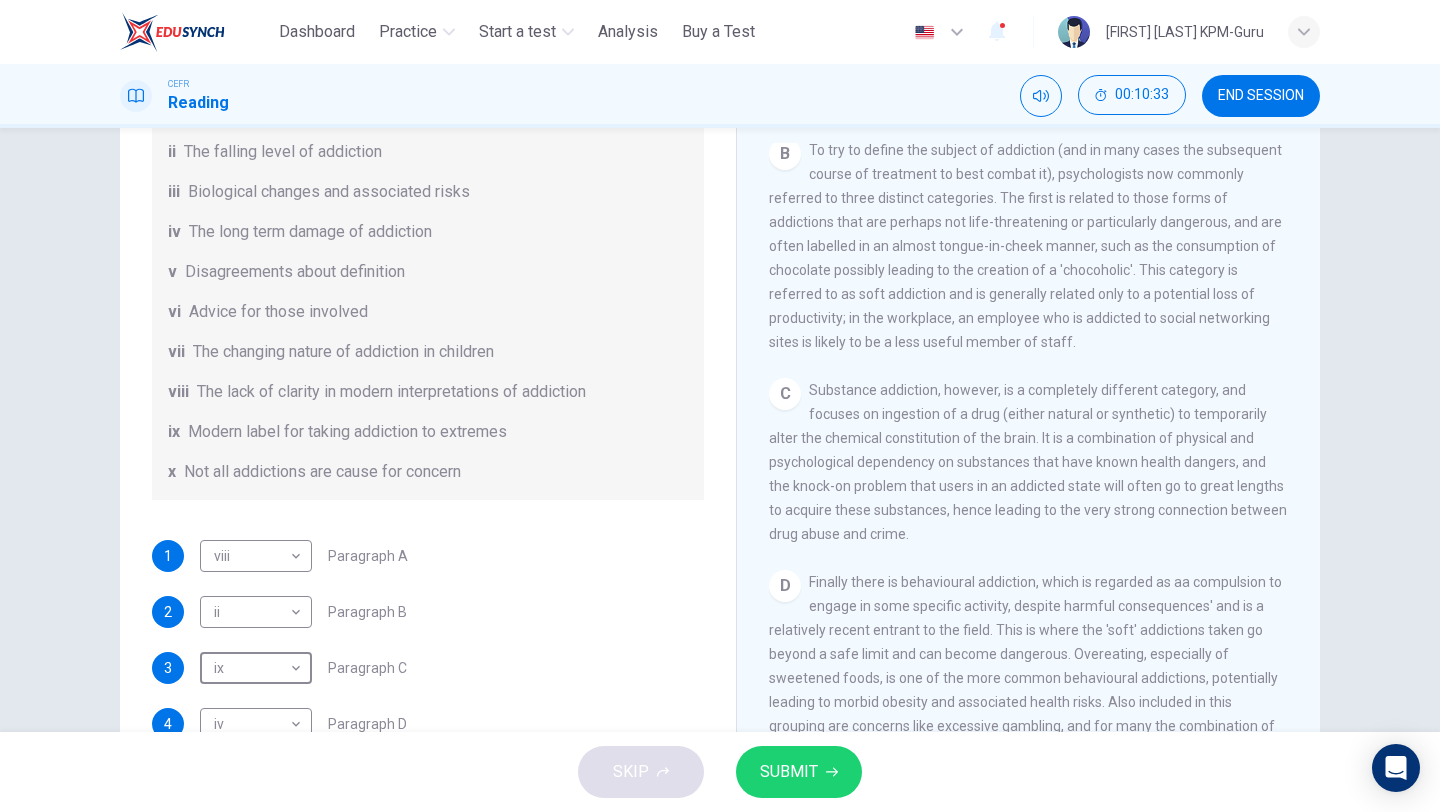 scroll, scrollTop: 696, scrollLeft: 0, axis: vertical 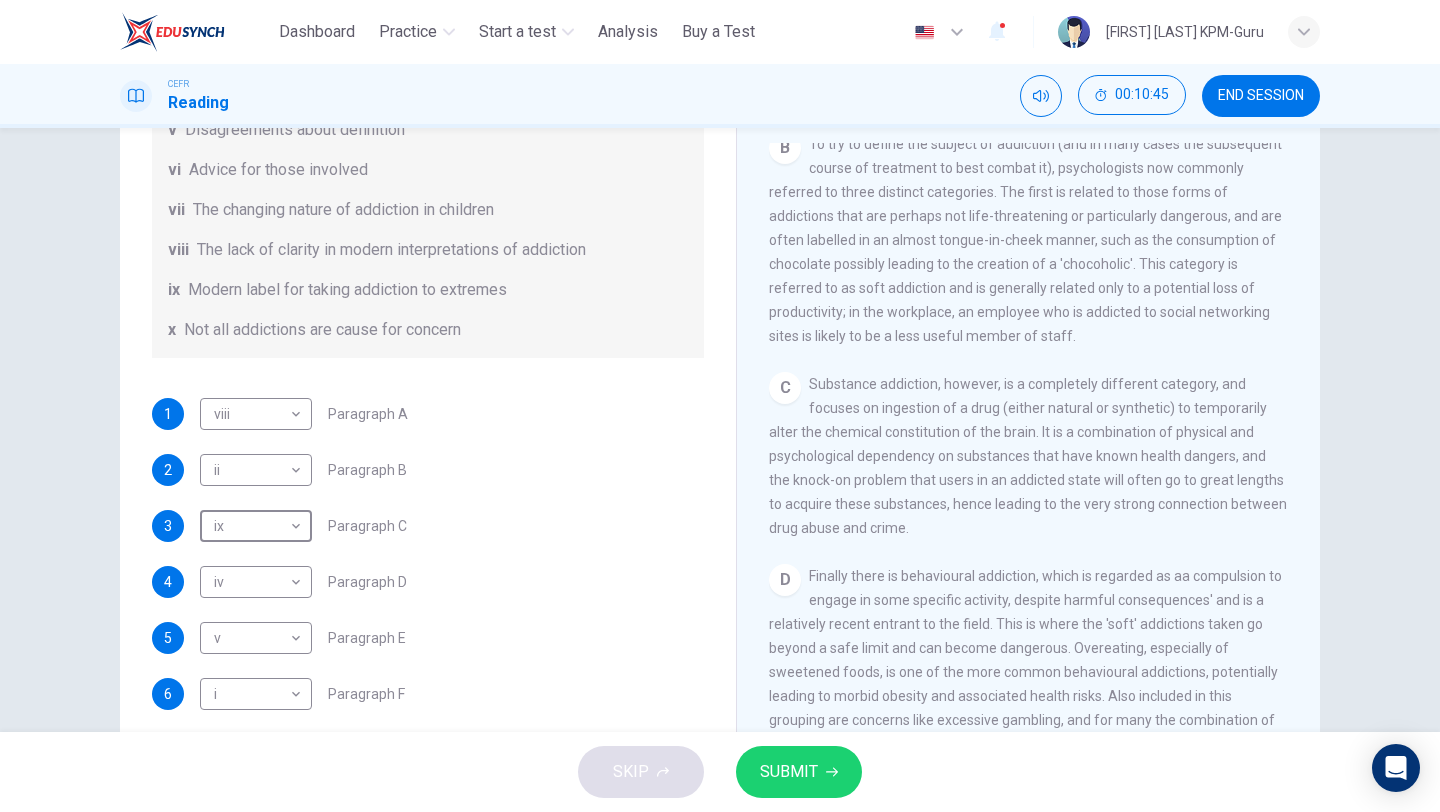 click on "SUBMIT" at bounding box center [799, 772] 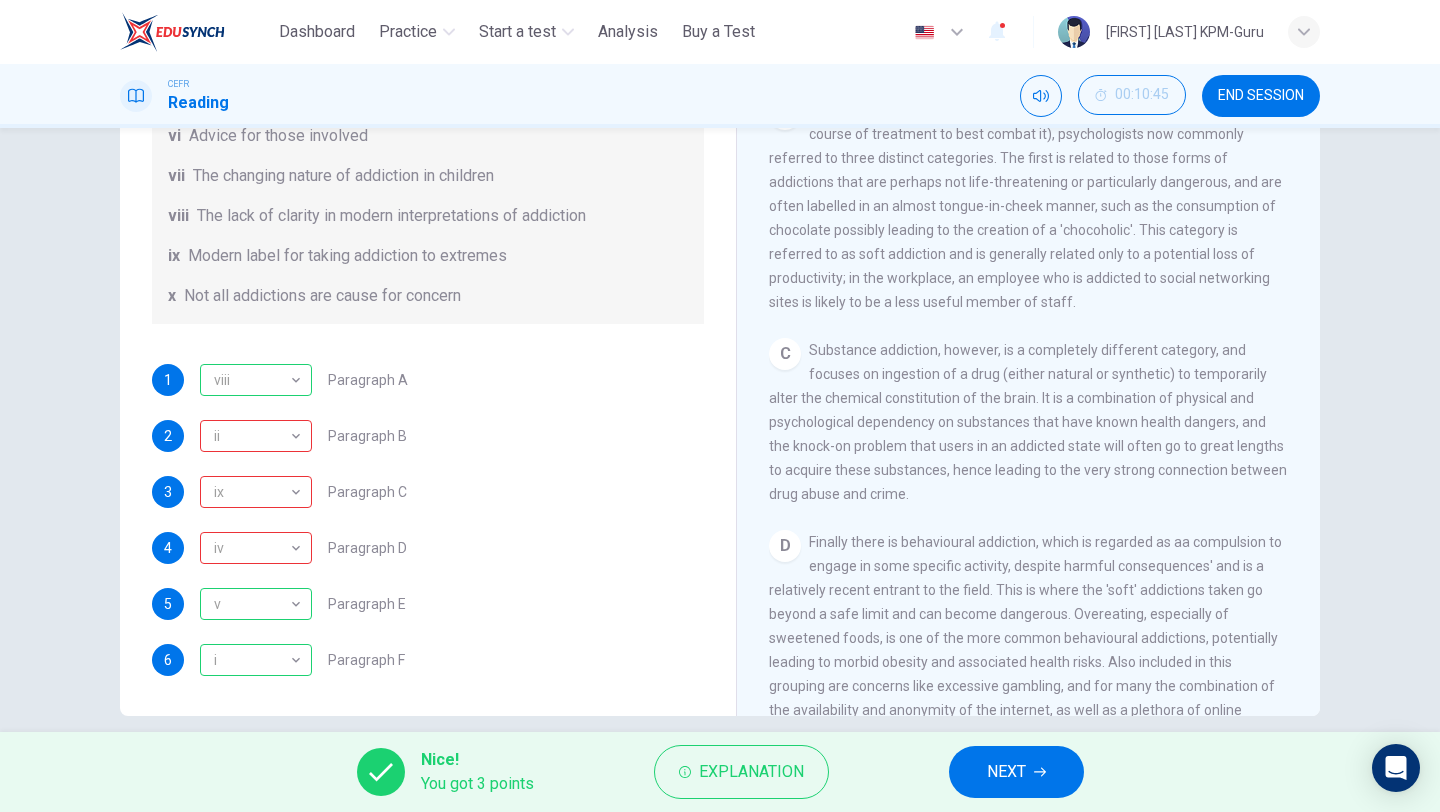 scroll, scrollTop: 169, scrollLeft: 0, axis: vertical 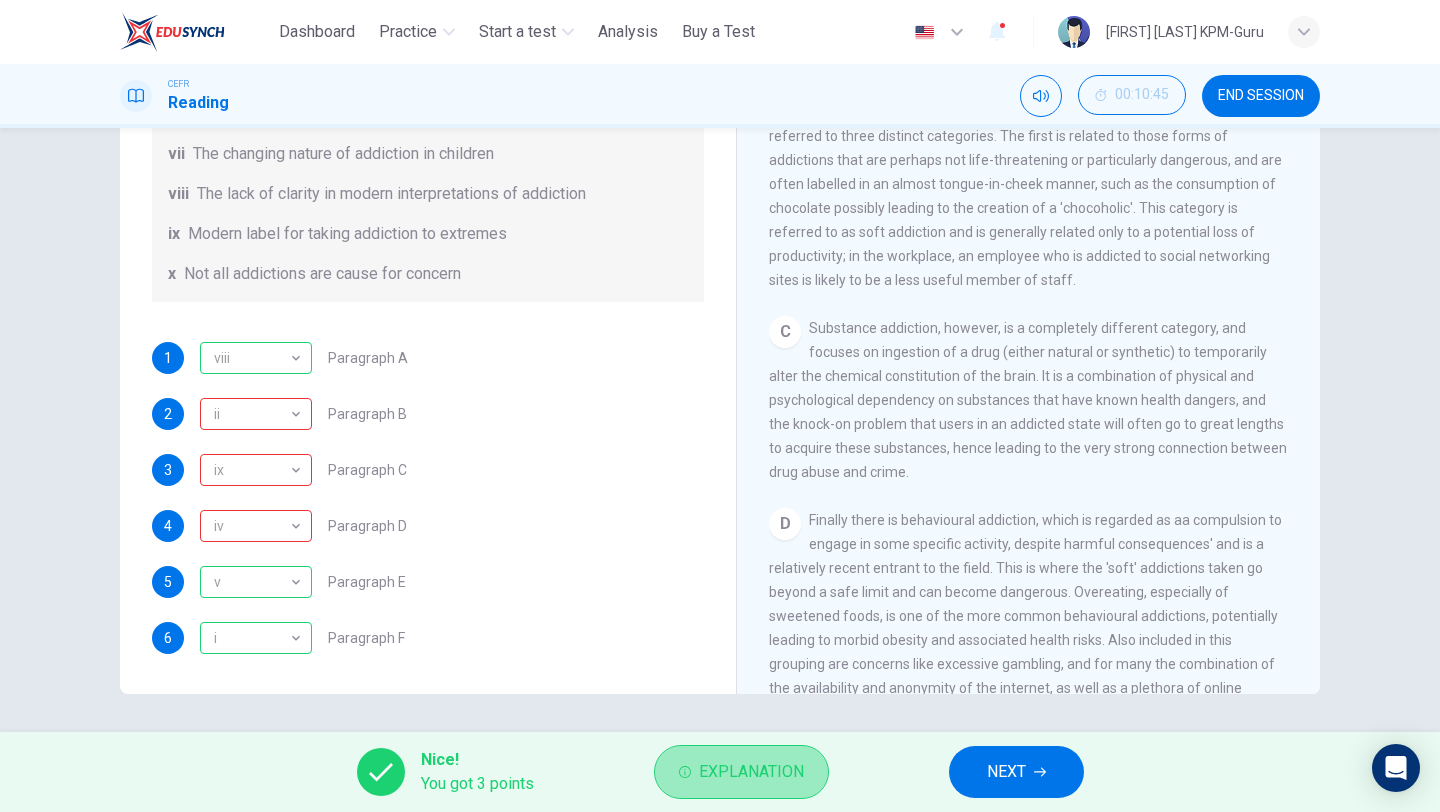 click on "Explanation" at bounding box center (751, 772) 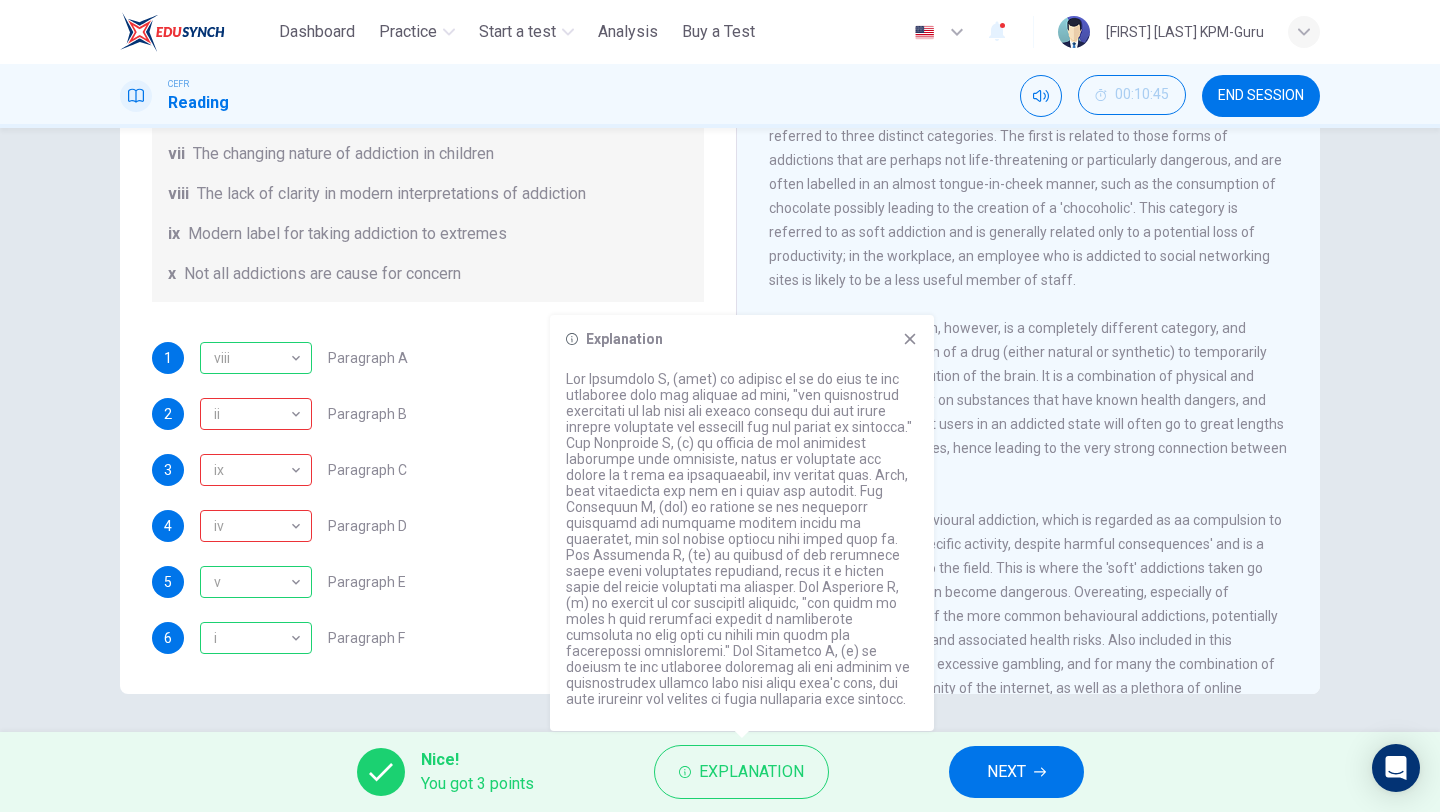 click at bounding box center (910, 339) 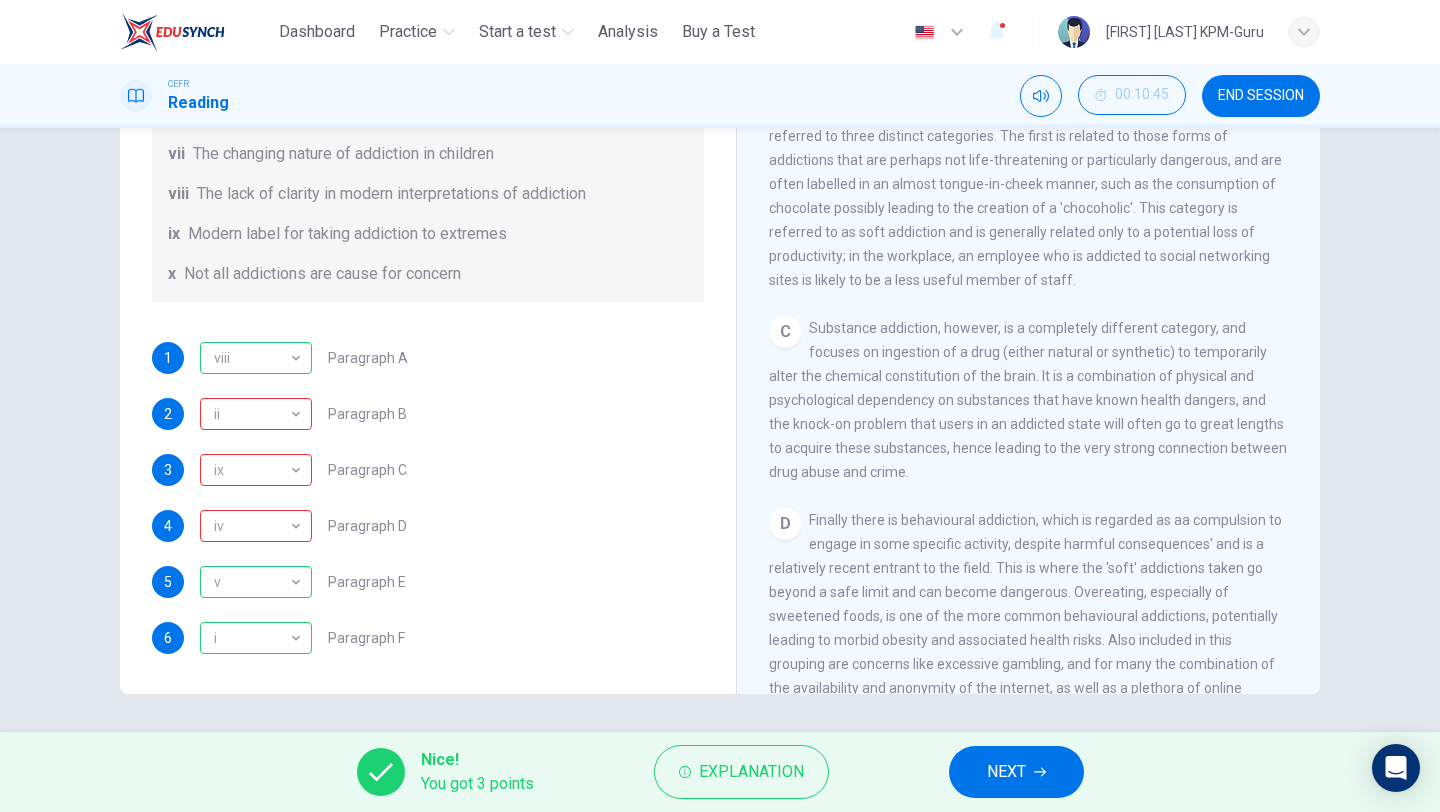 click on "NEXT" at bounding box center (1006, 772) 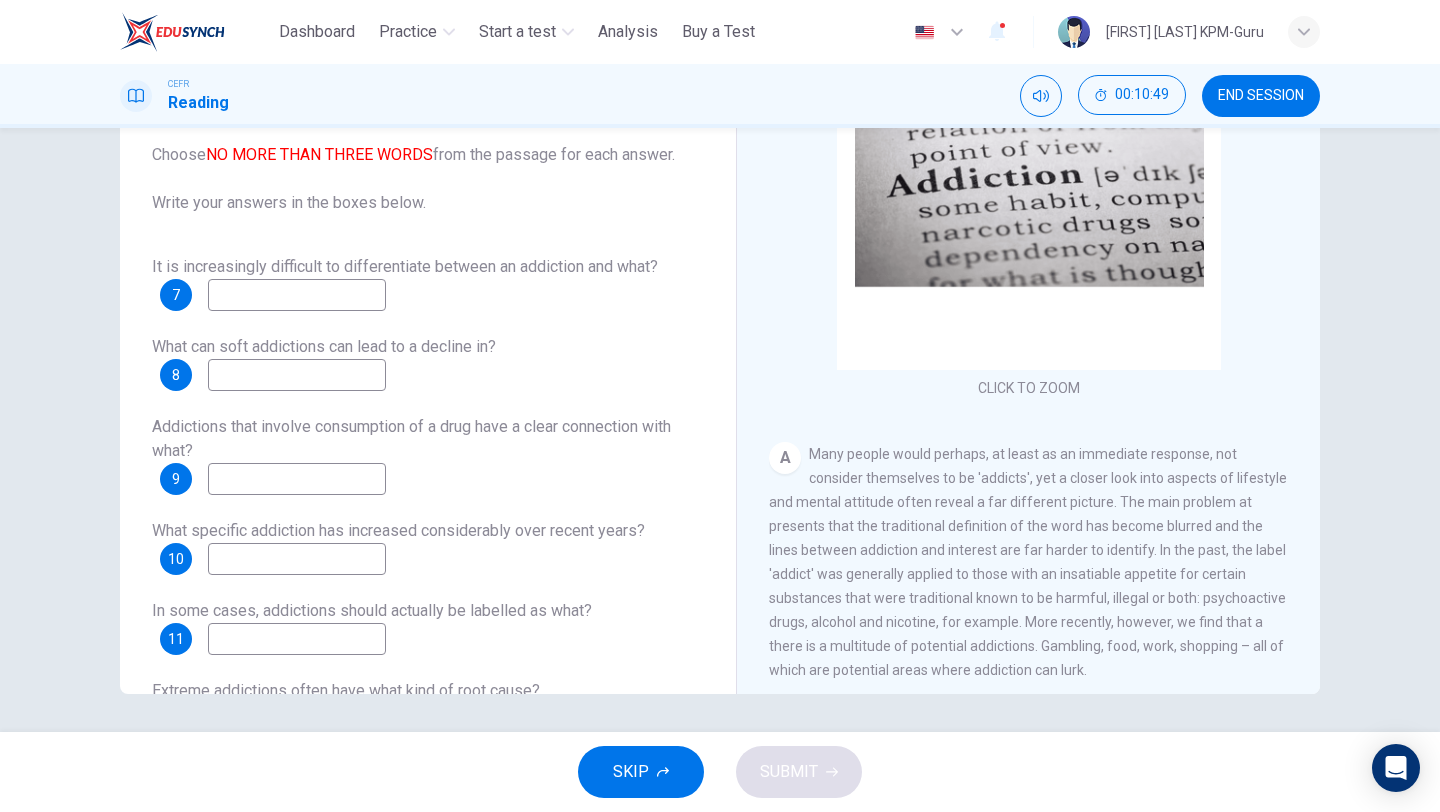 scroll, scrollTop: 30, scrollLeft: 0, axis: vertical 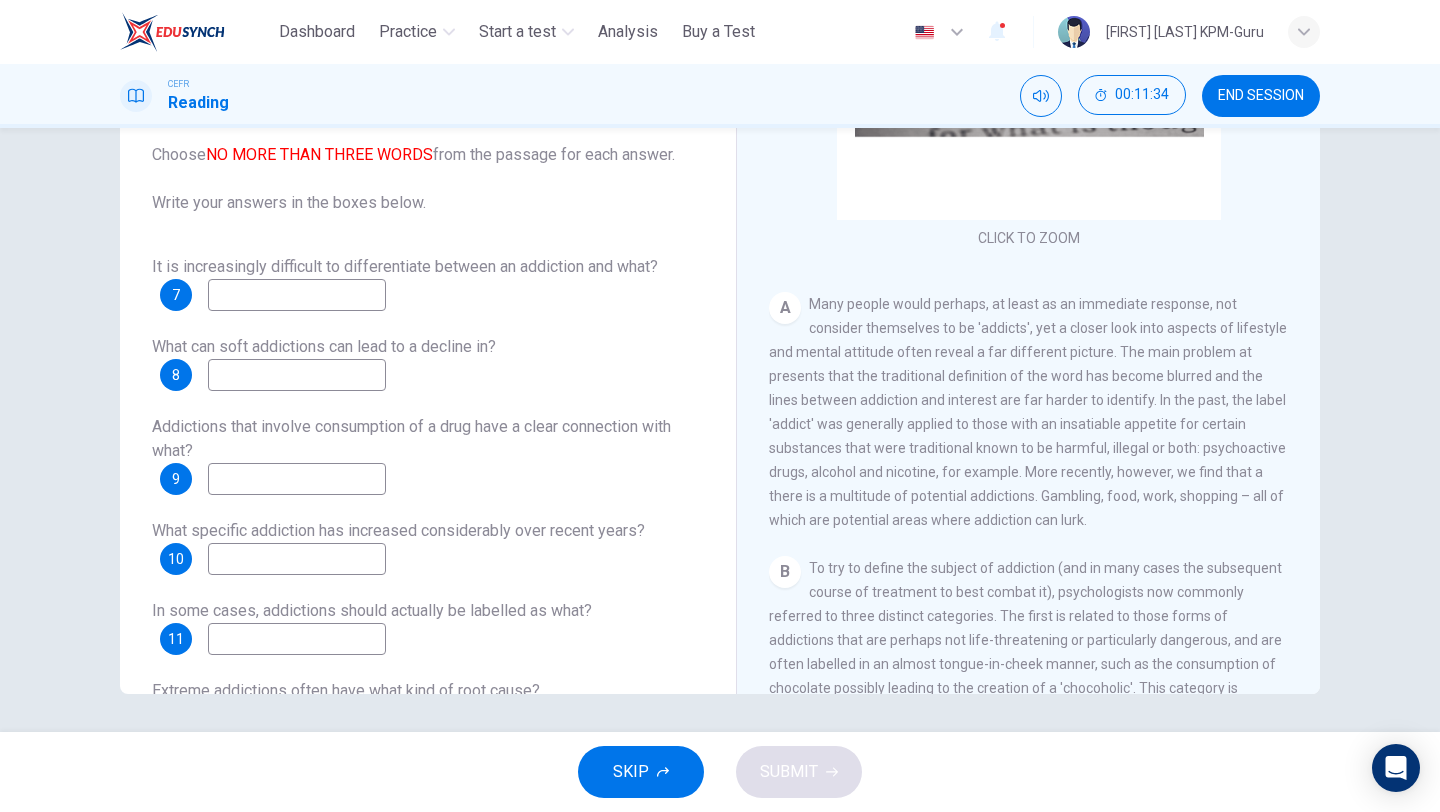 click at bounding box center (297, 295) 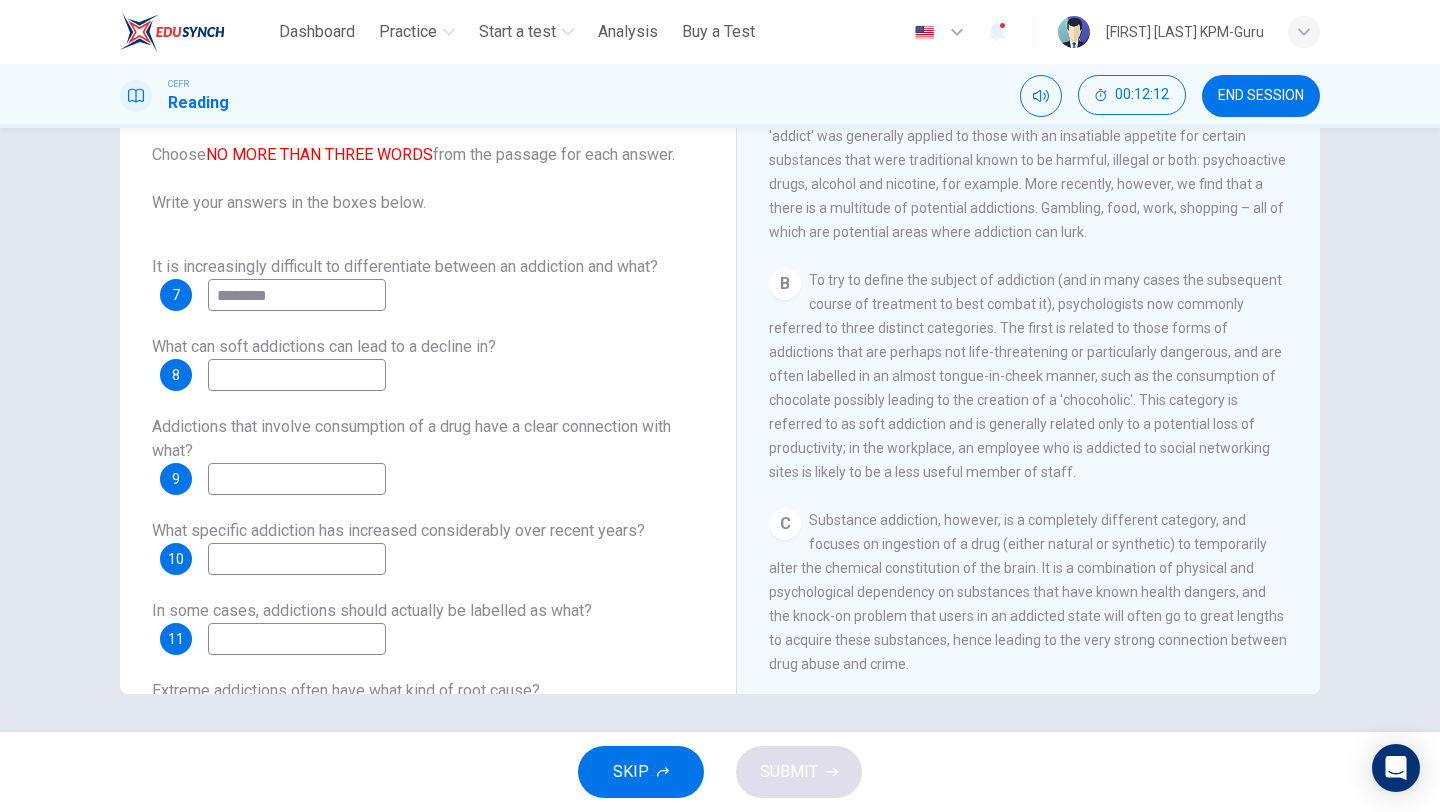 scroll, scrollTop: 515, scrollLeft: 0, axis: vertical 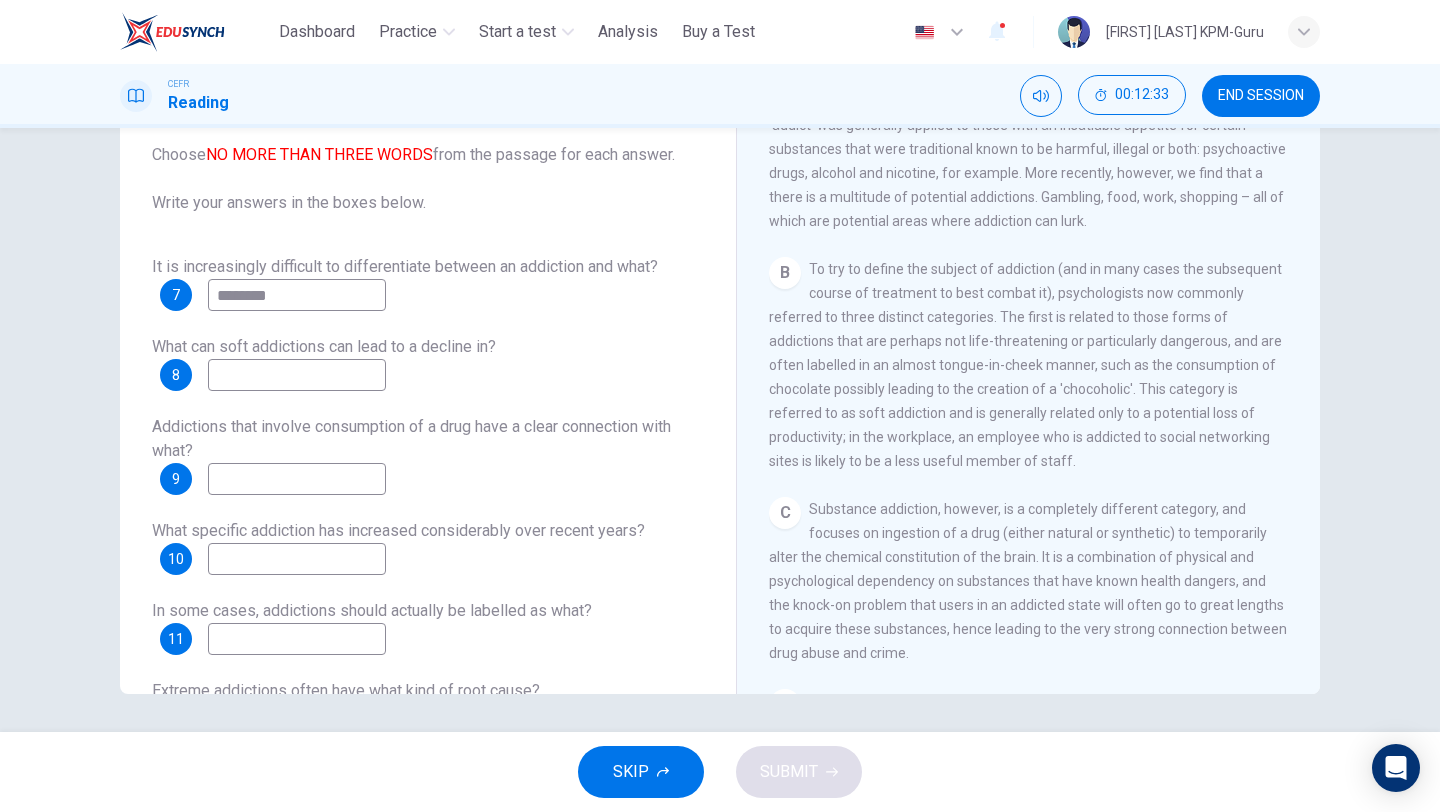 type on "********" 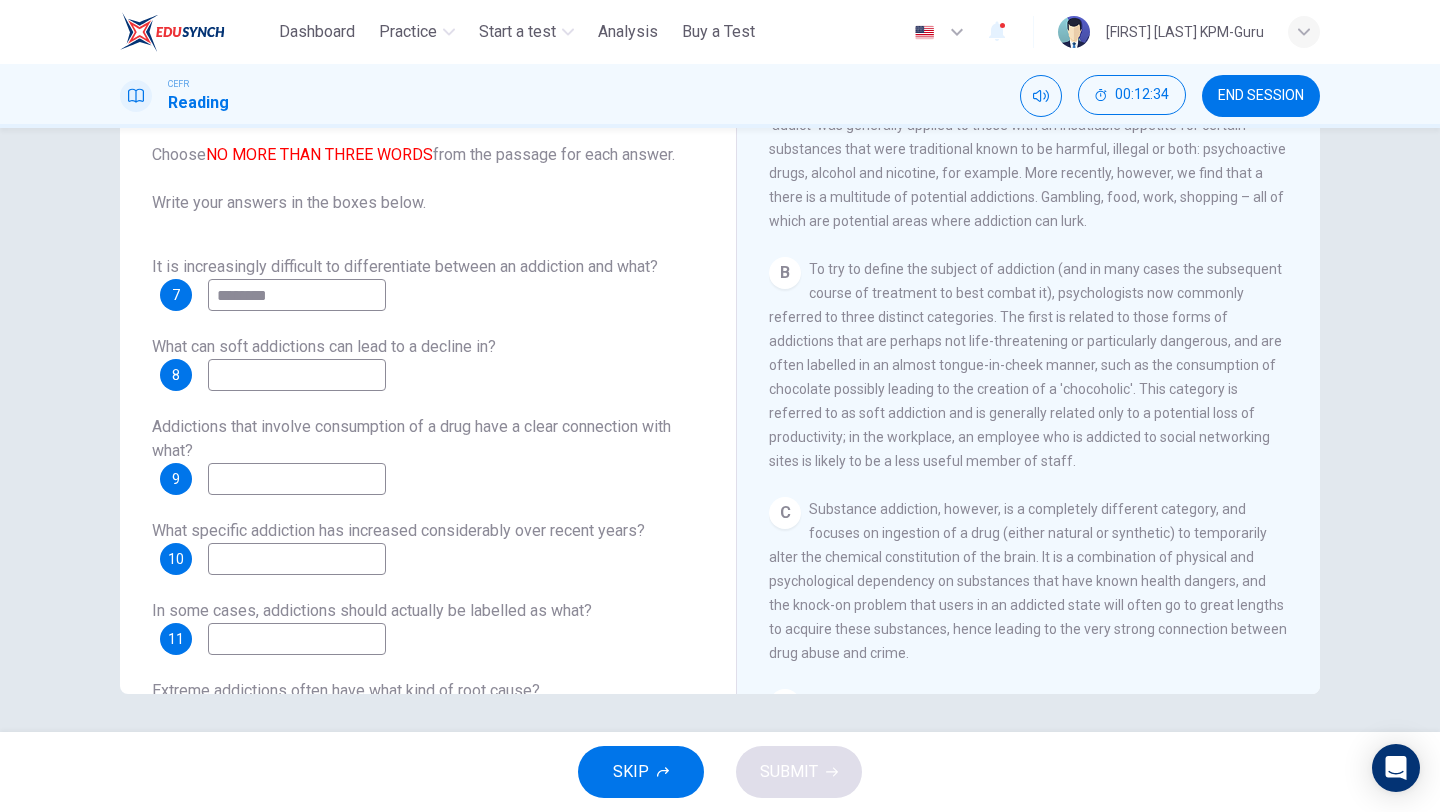 click at bounding box center [297, 295] 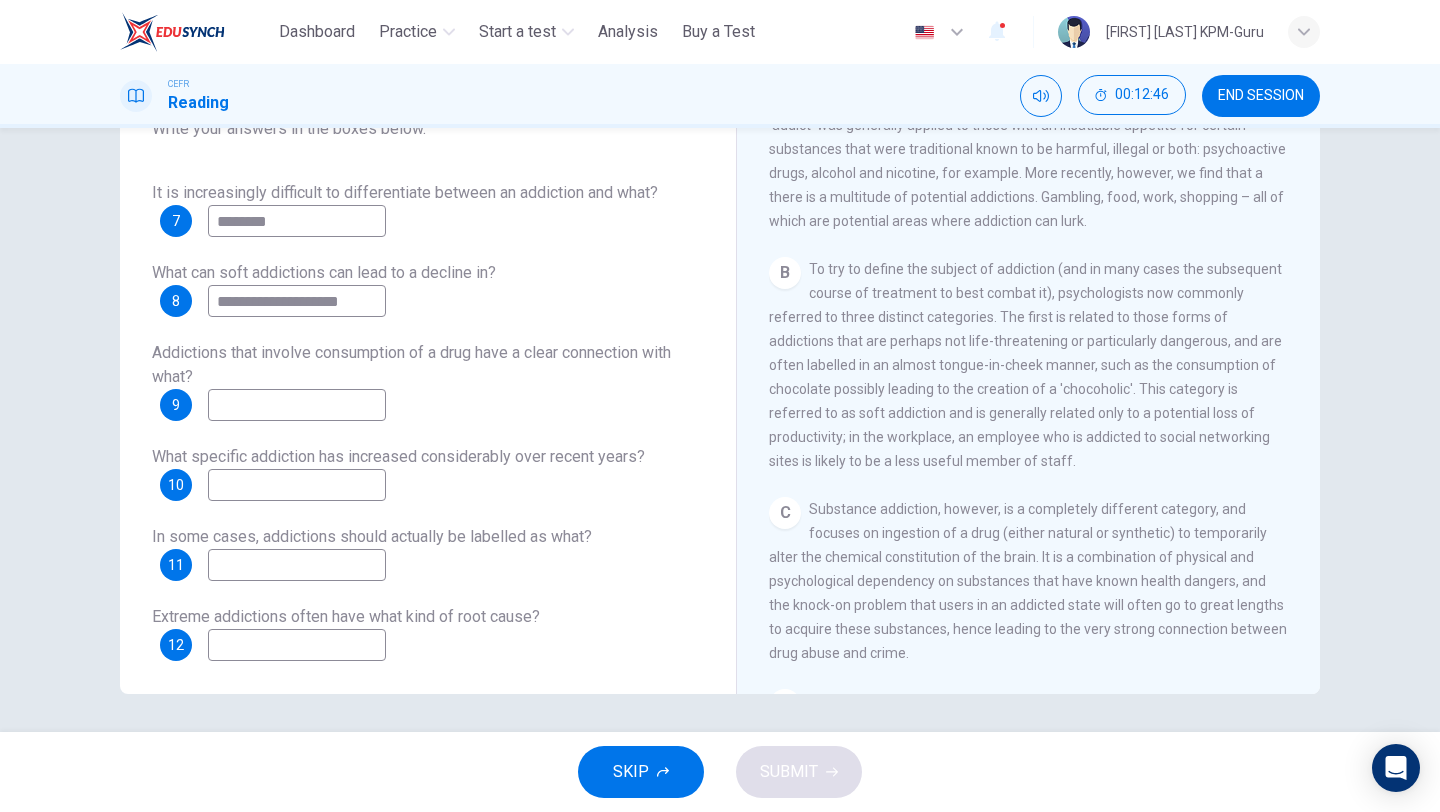 scroll, scrollTop: 81, scrollLeft: 0, axis: vertical 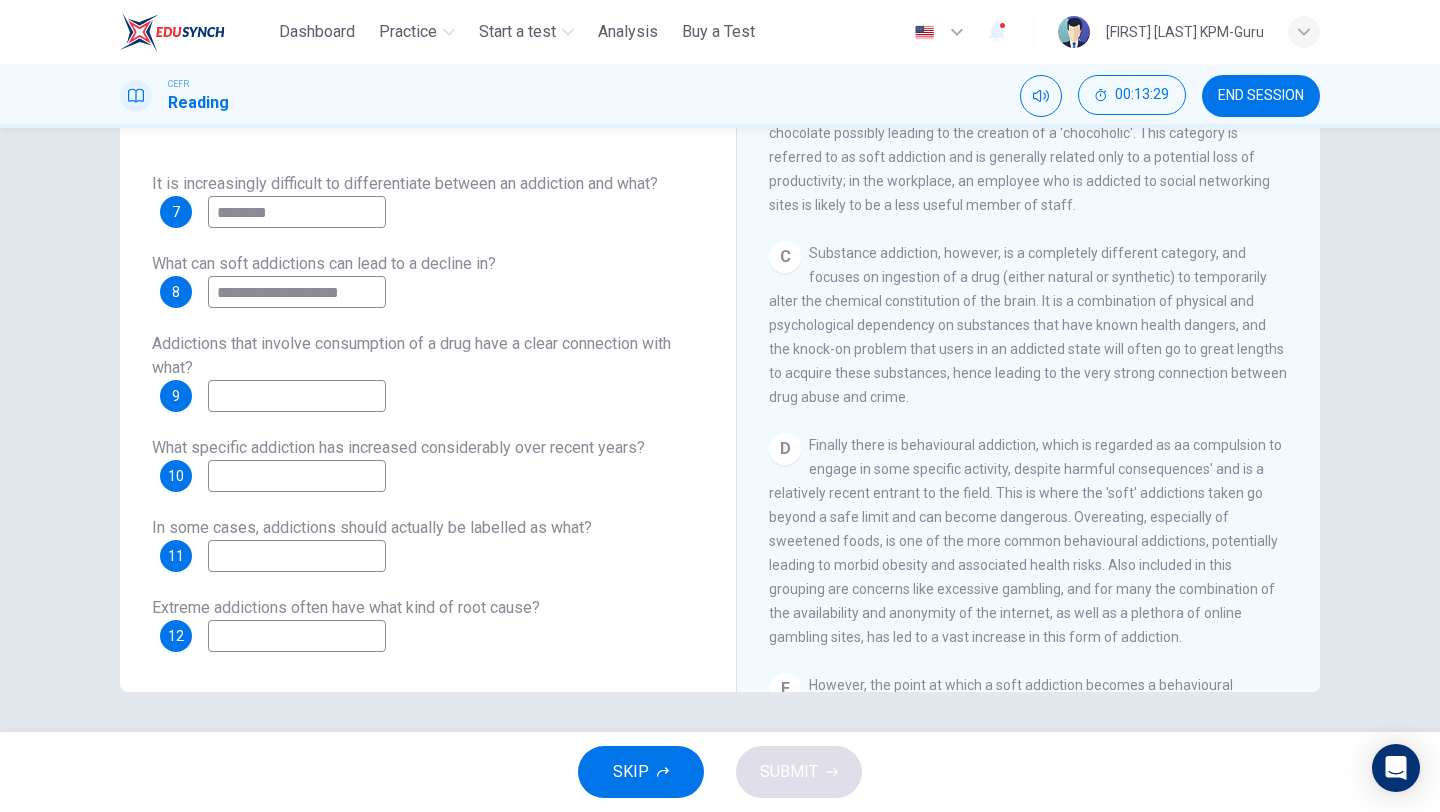 type on "**********" 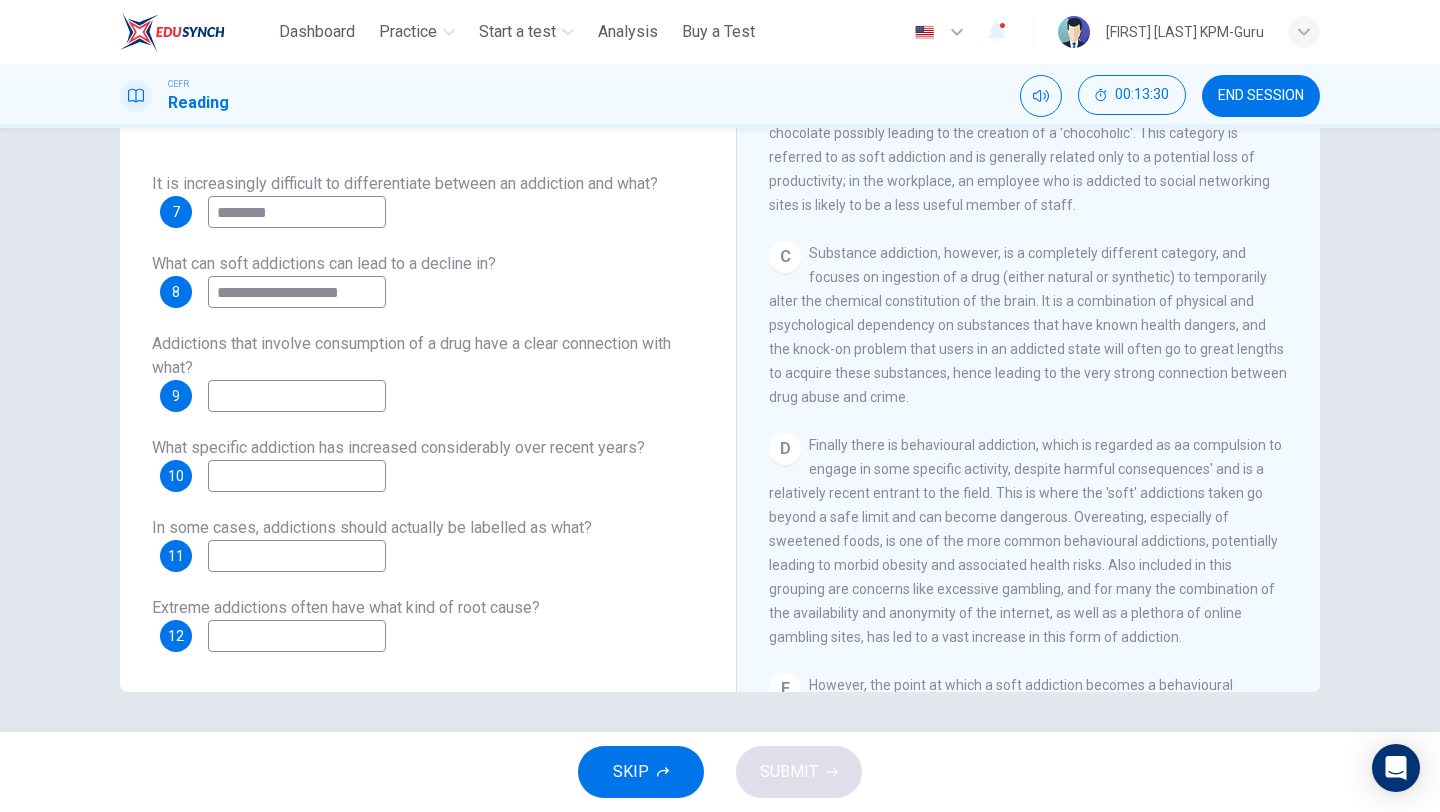 click at bounding box center [297, 212] 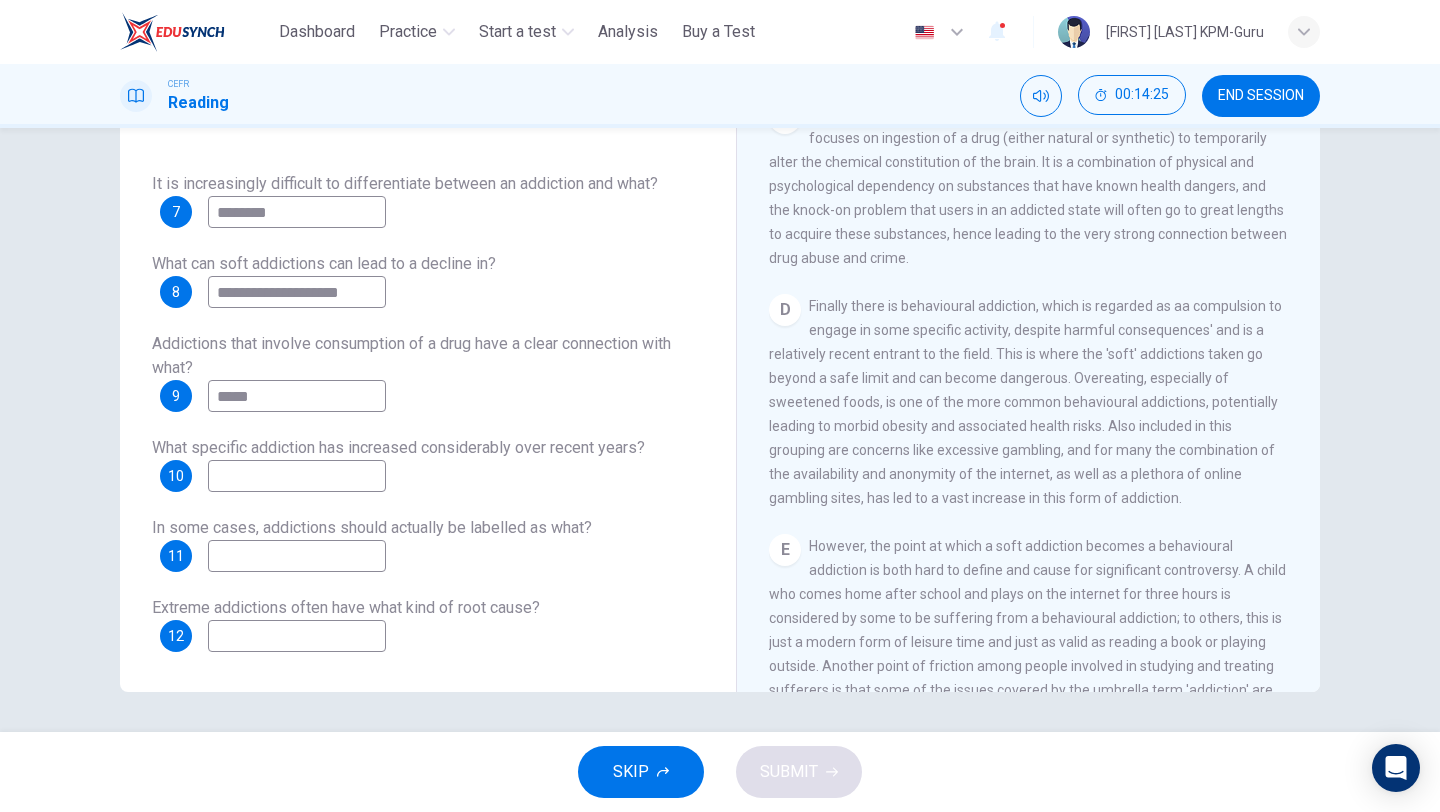 scroll, scrollTop: 909, scrollLeft: 0, axis: vertical 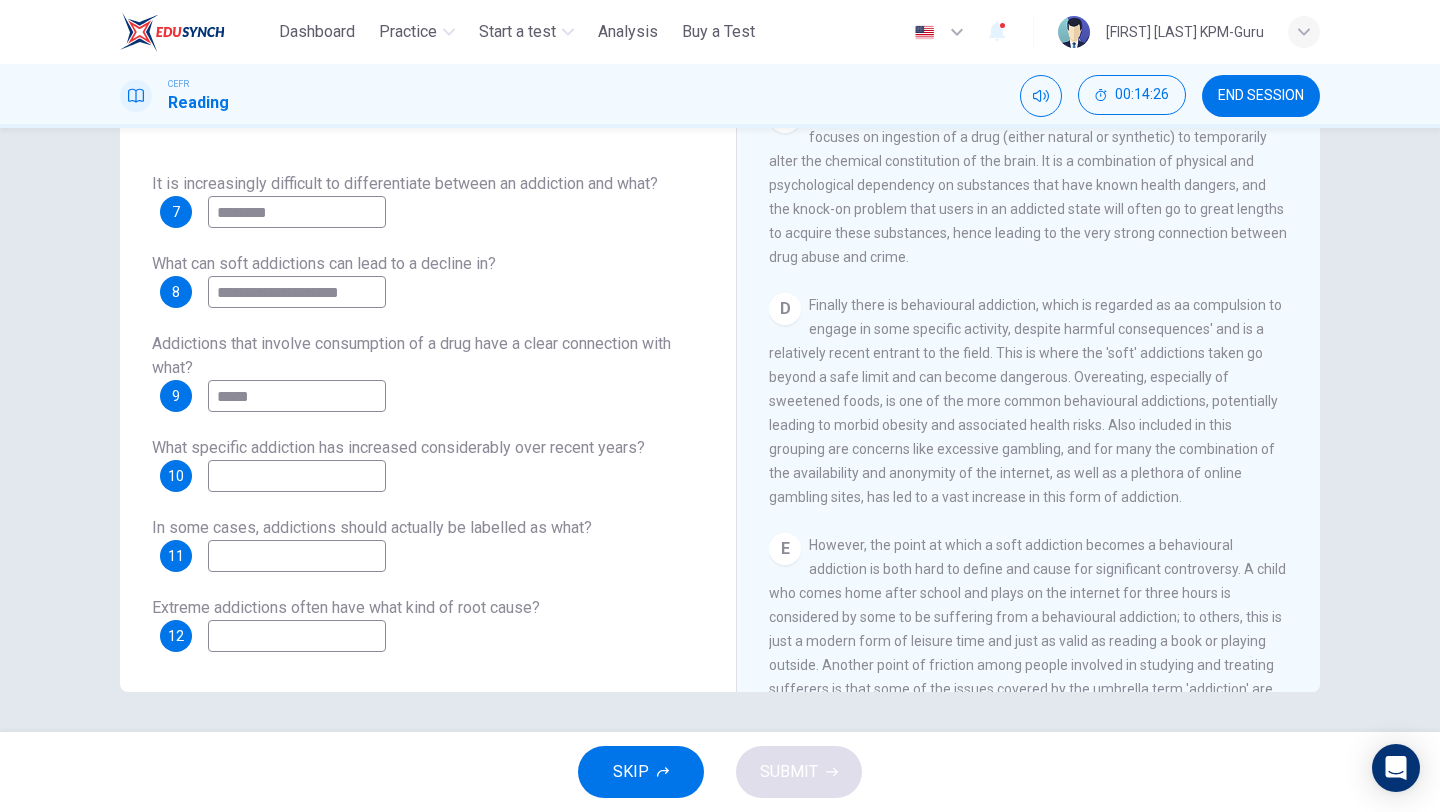 type on "*****" 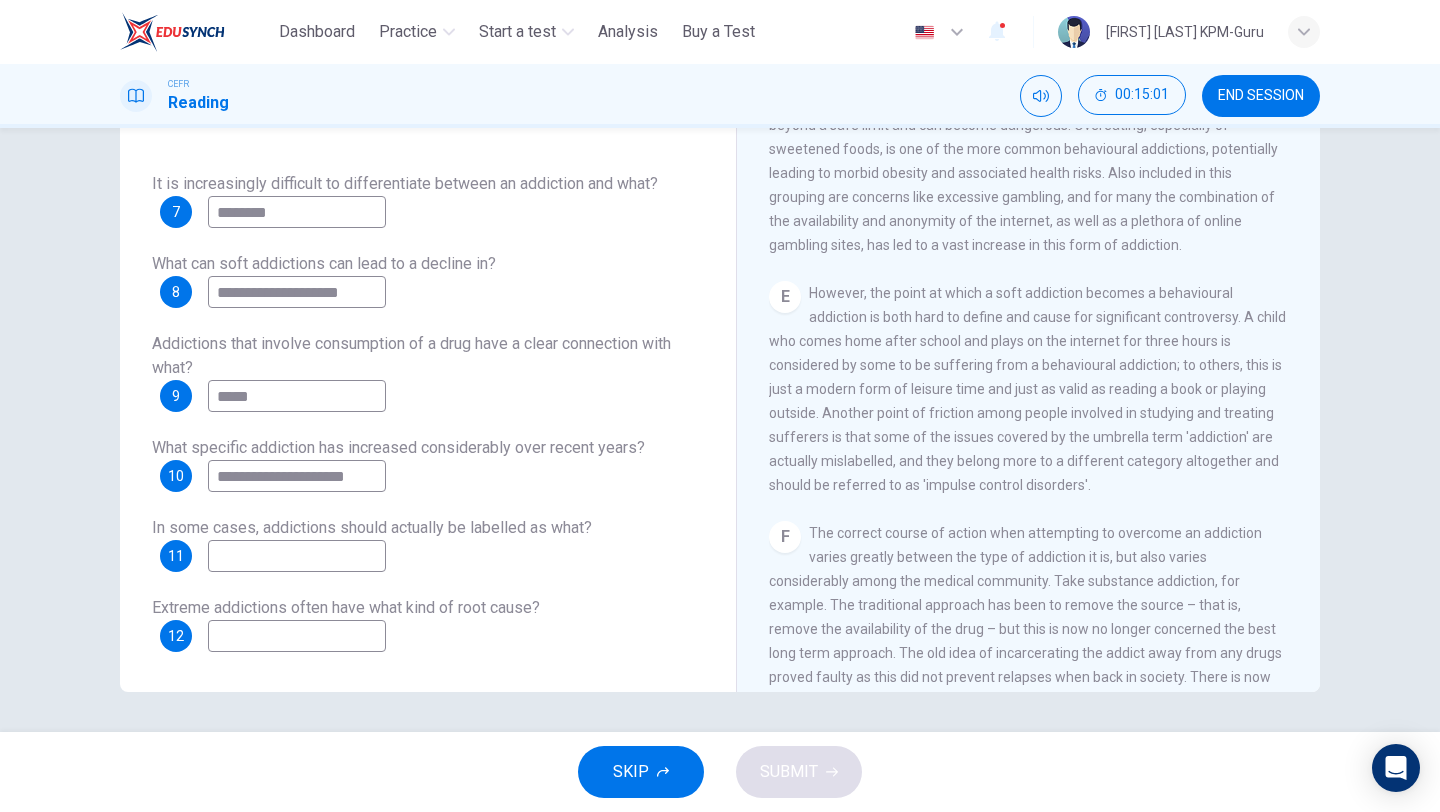 scroll, scrollTop: 1174, scrollLeft: 0, axis: vertical 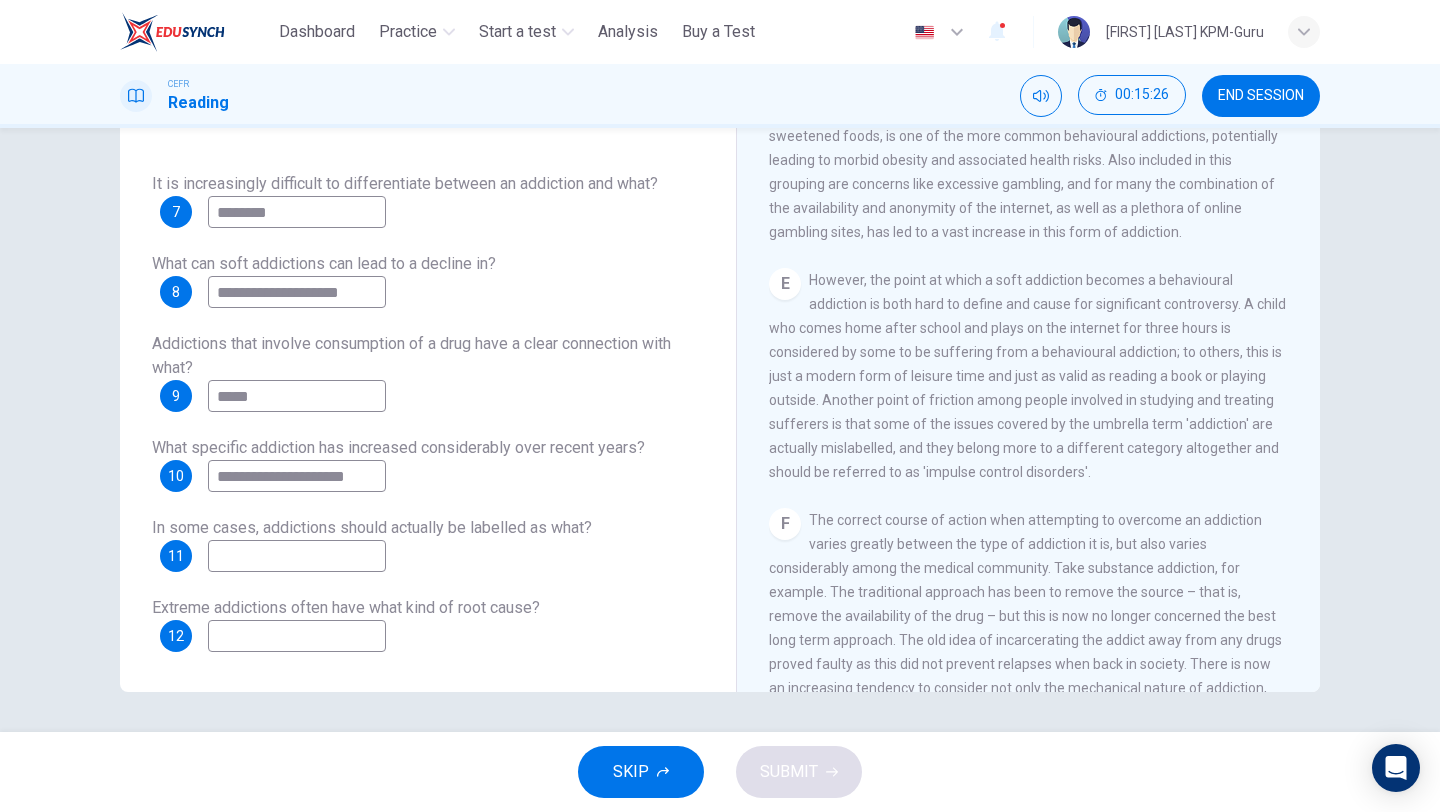 type on "**********" 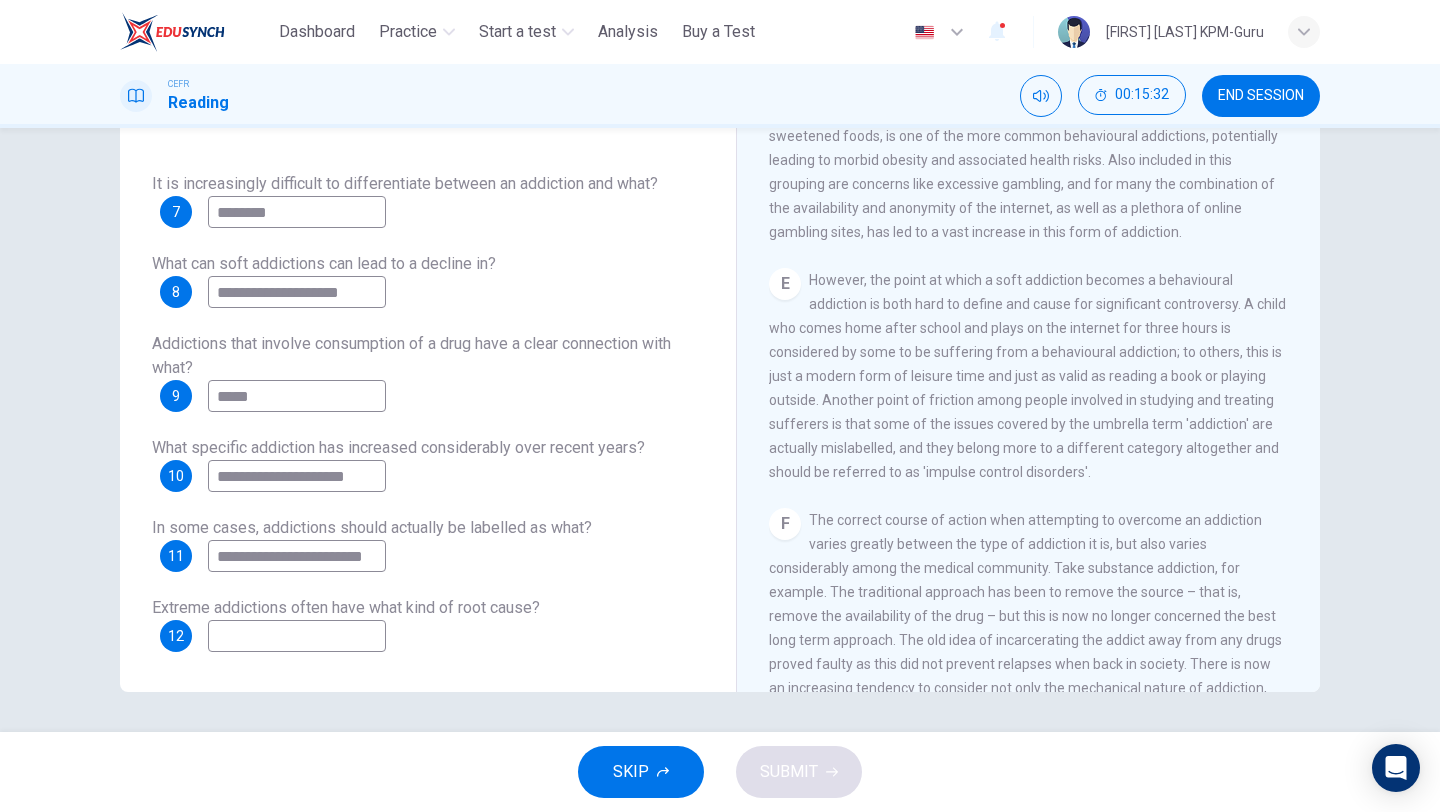 scroll, scrollTop: 0, scrollLeft: 3, axis: horizontal 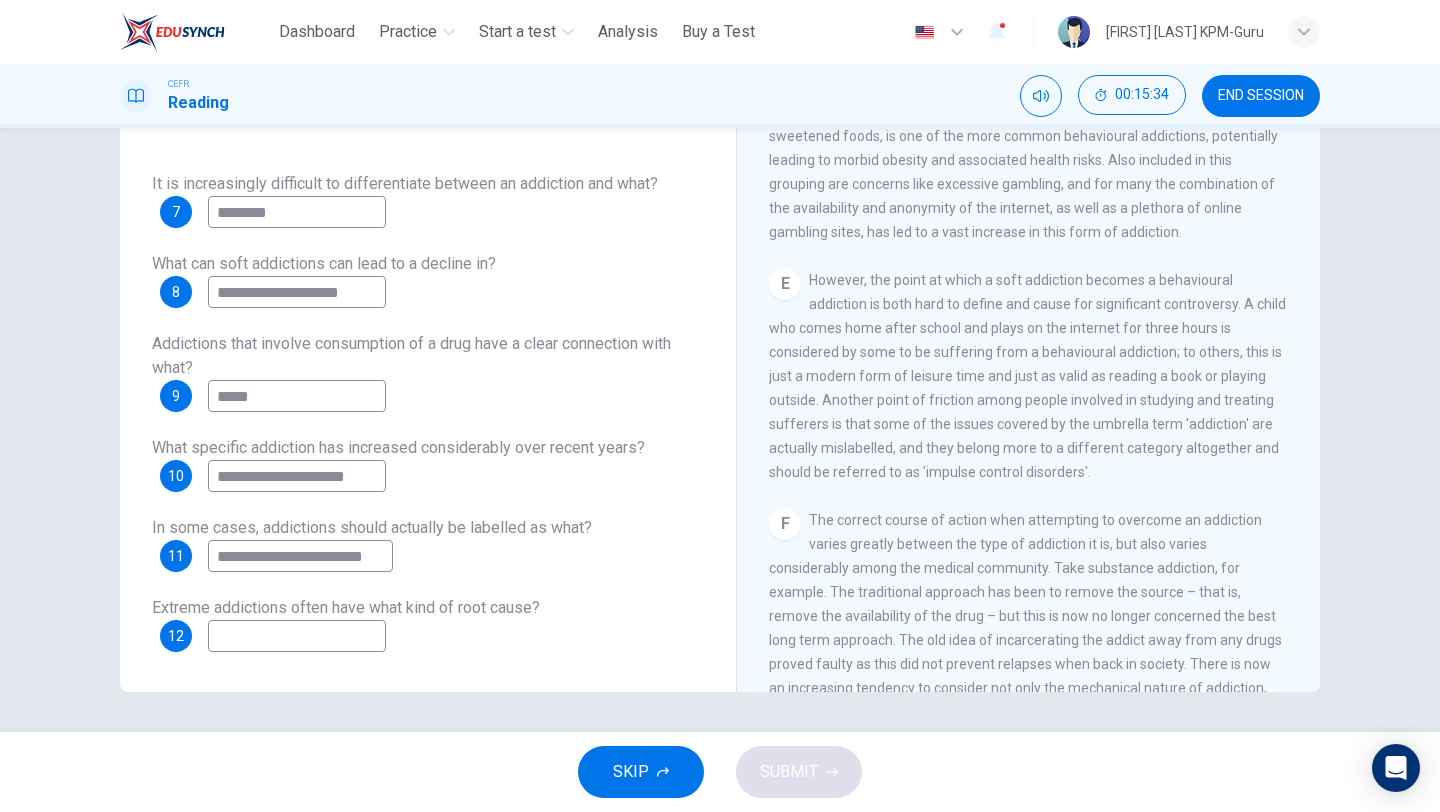 click on "**********" at bounding box center (297, 212) 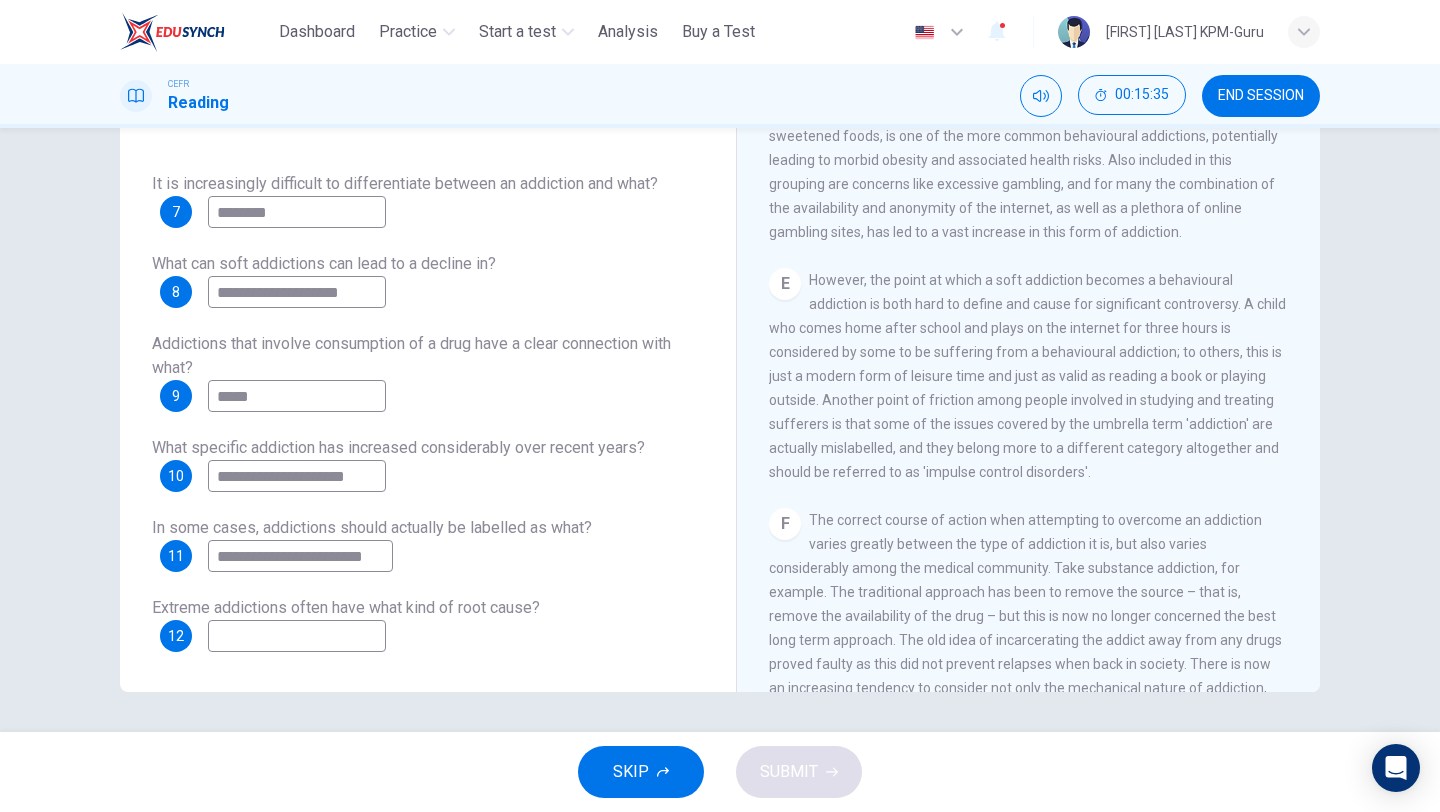 scroll, scrollTop: 0, scrollLeft: 0, axis: both 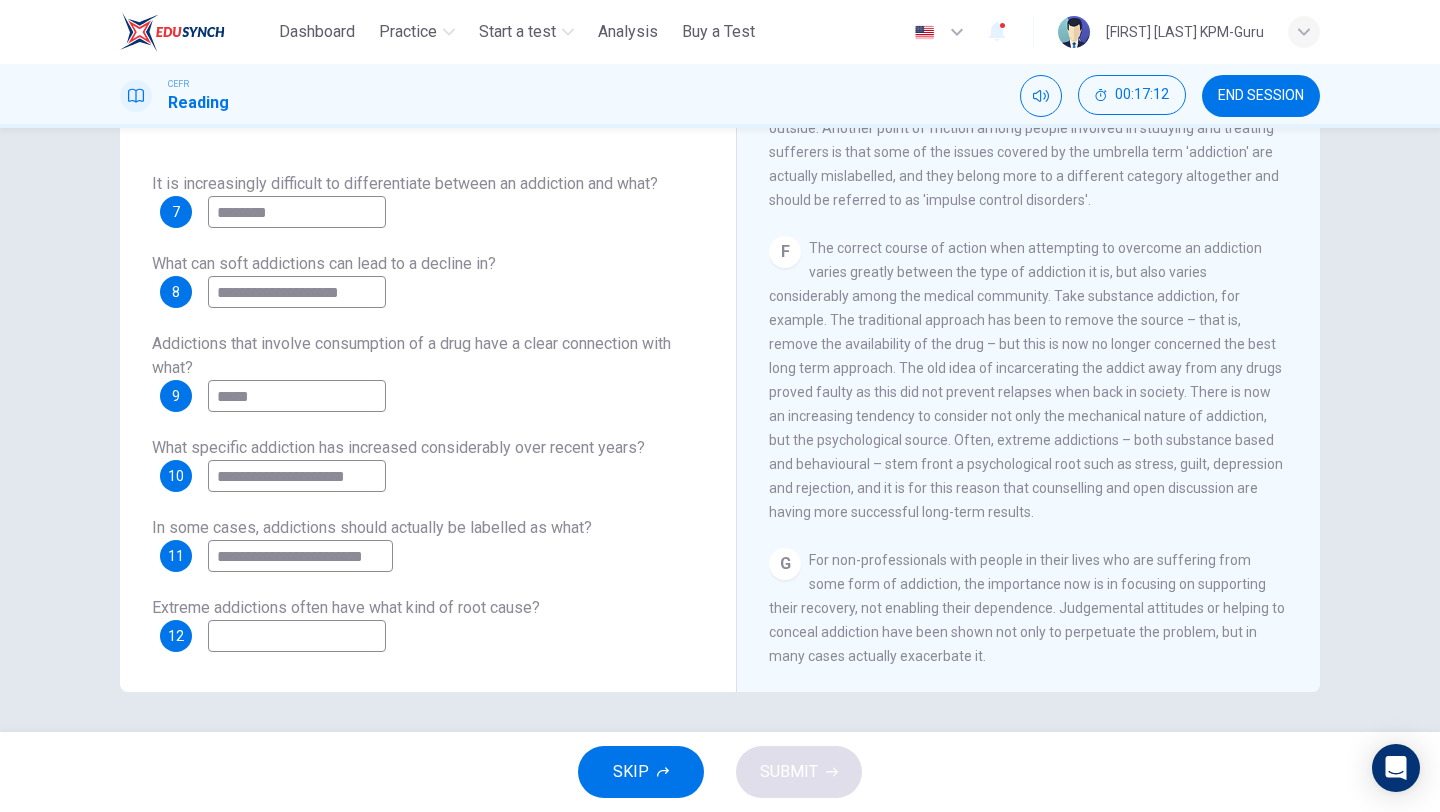 type on "**********" 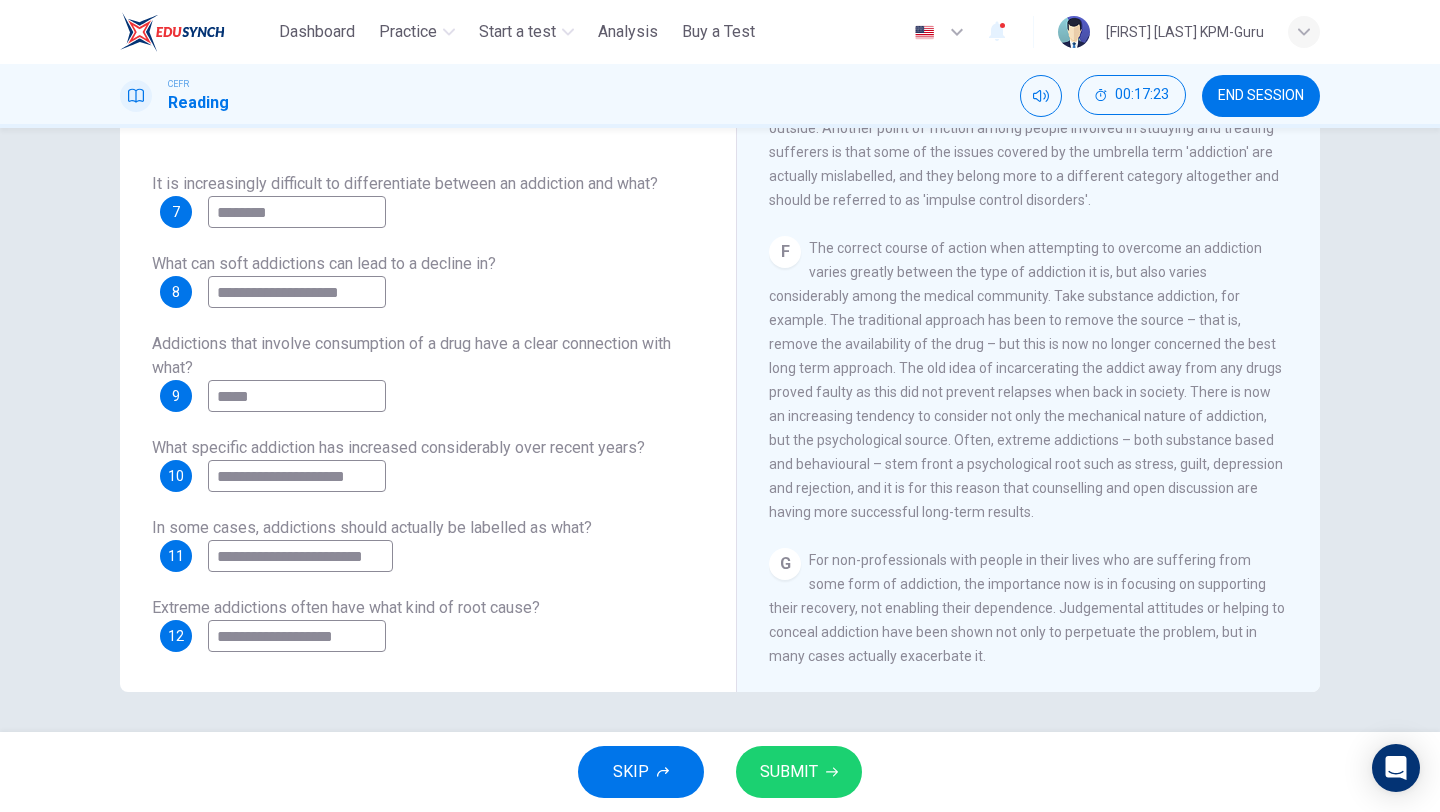 click on "**********" at bounding box center (297, 212) 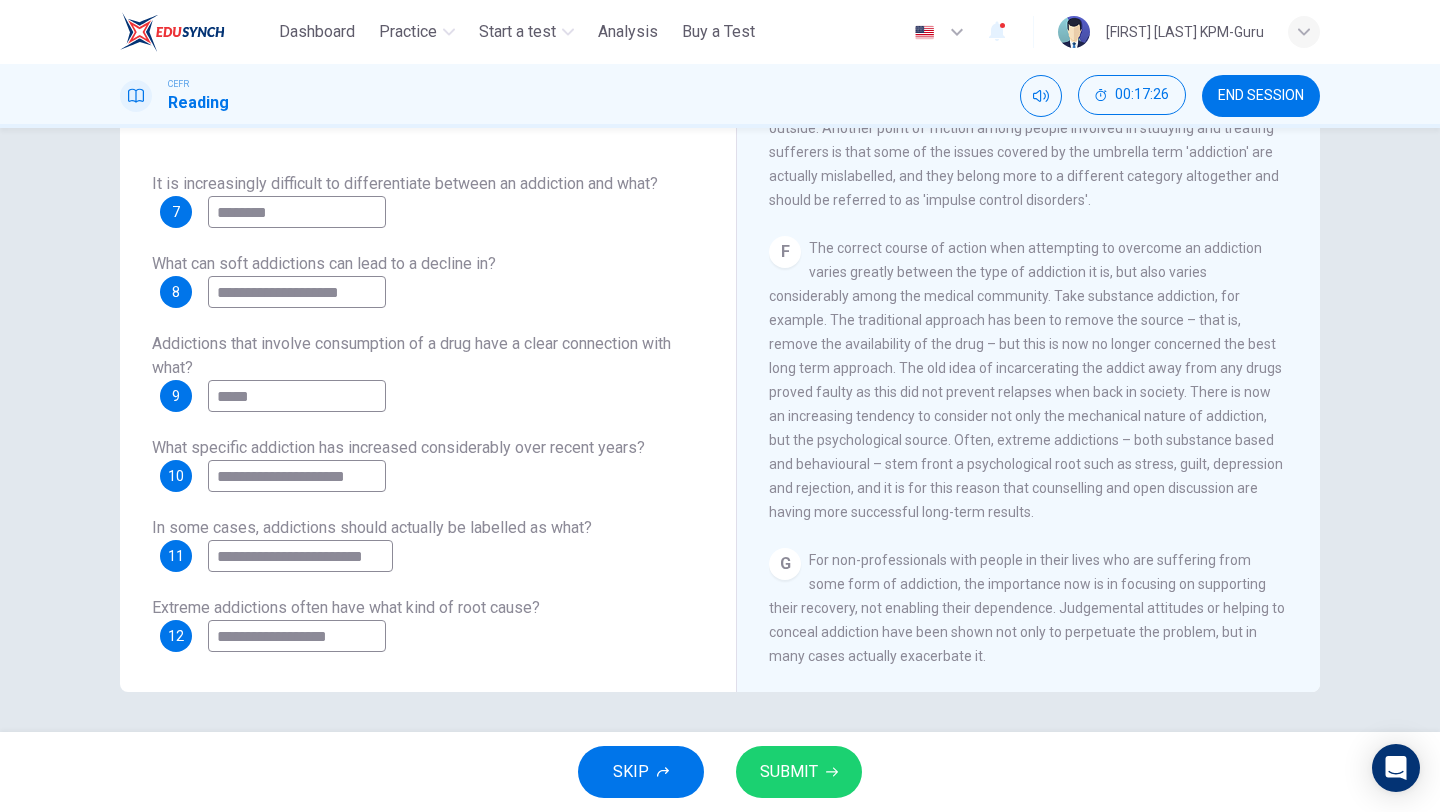type on "**********" 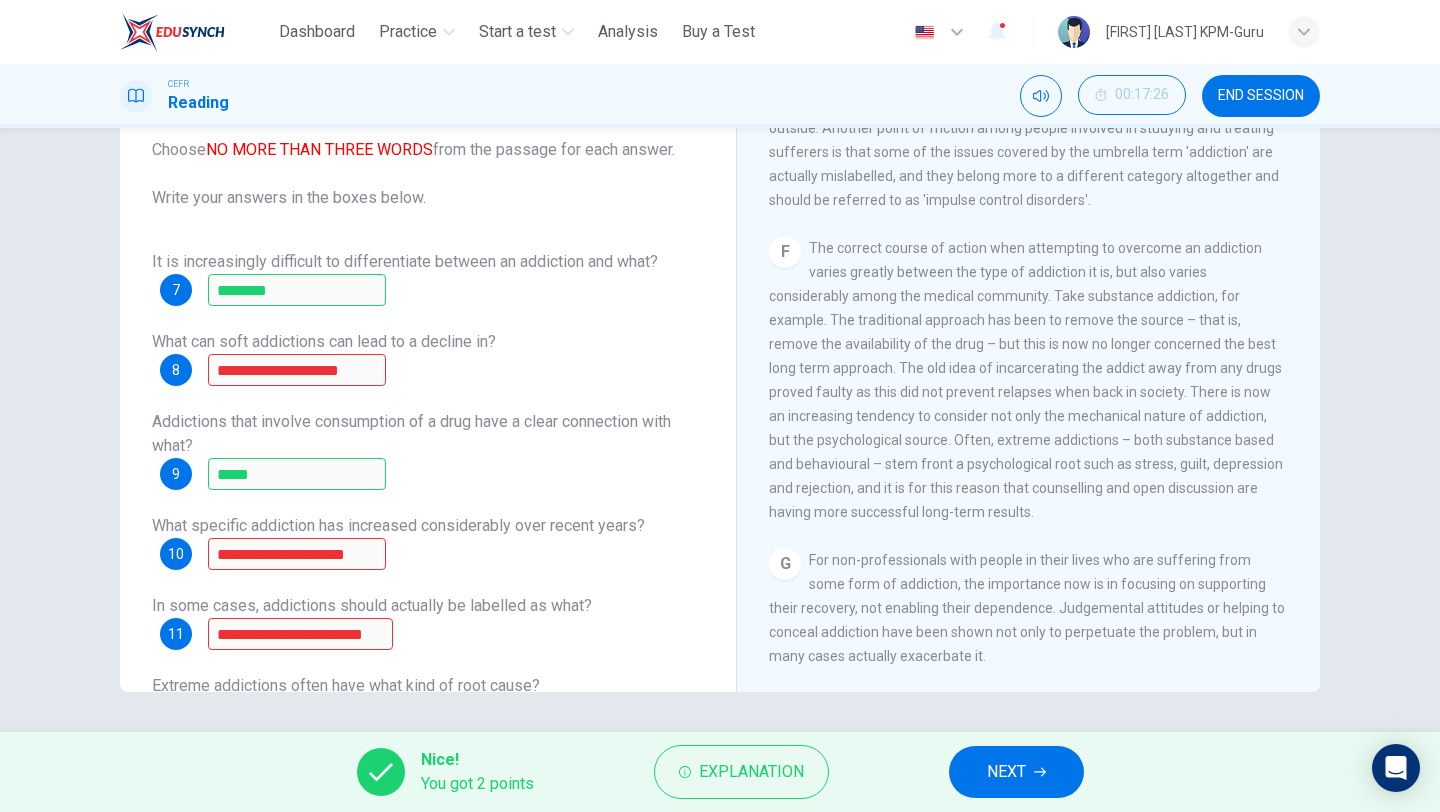 scroll, scrollTop: 0, scrollLeft: 0, axis: both 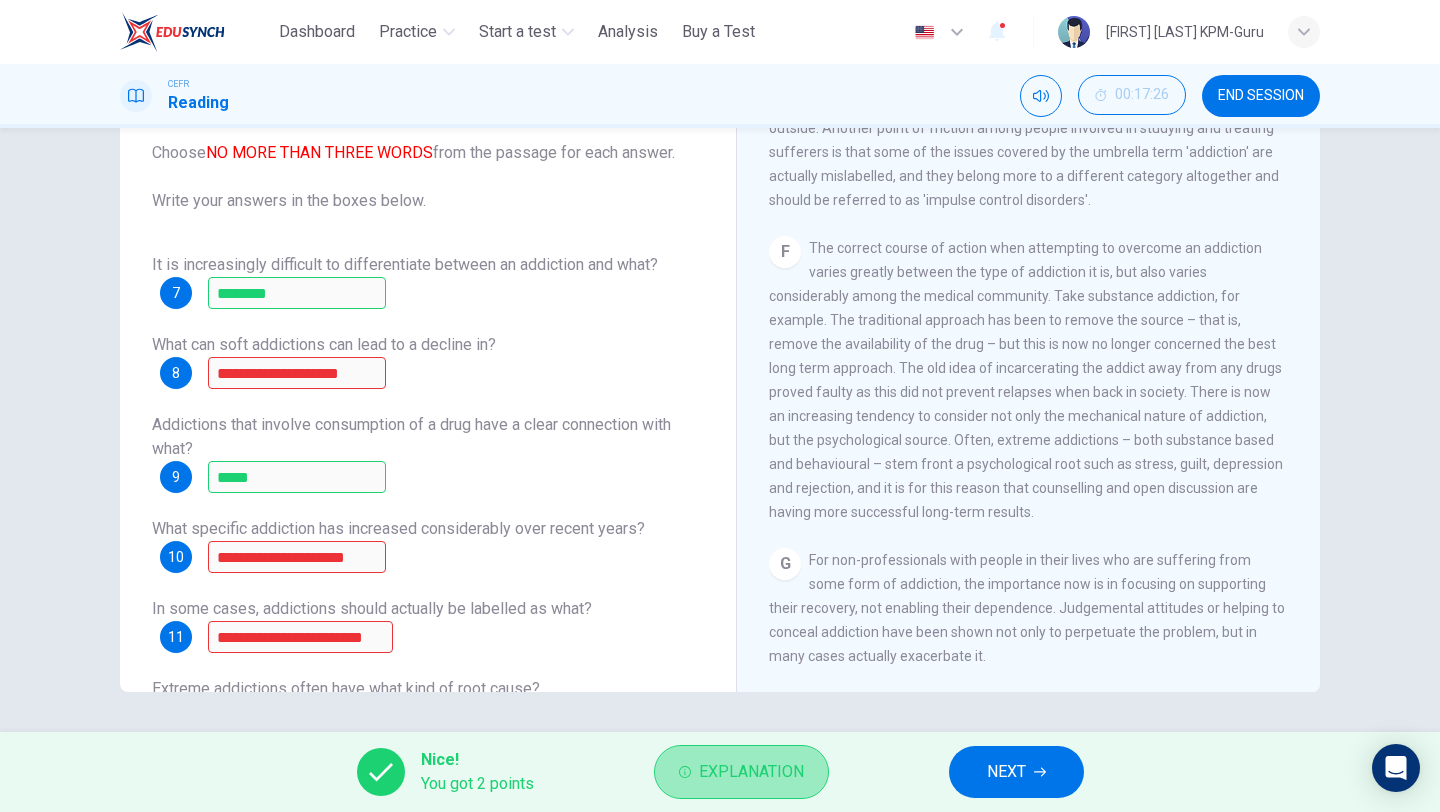 click on "Explanation" at bounding box center [751, 772] 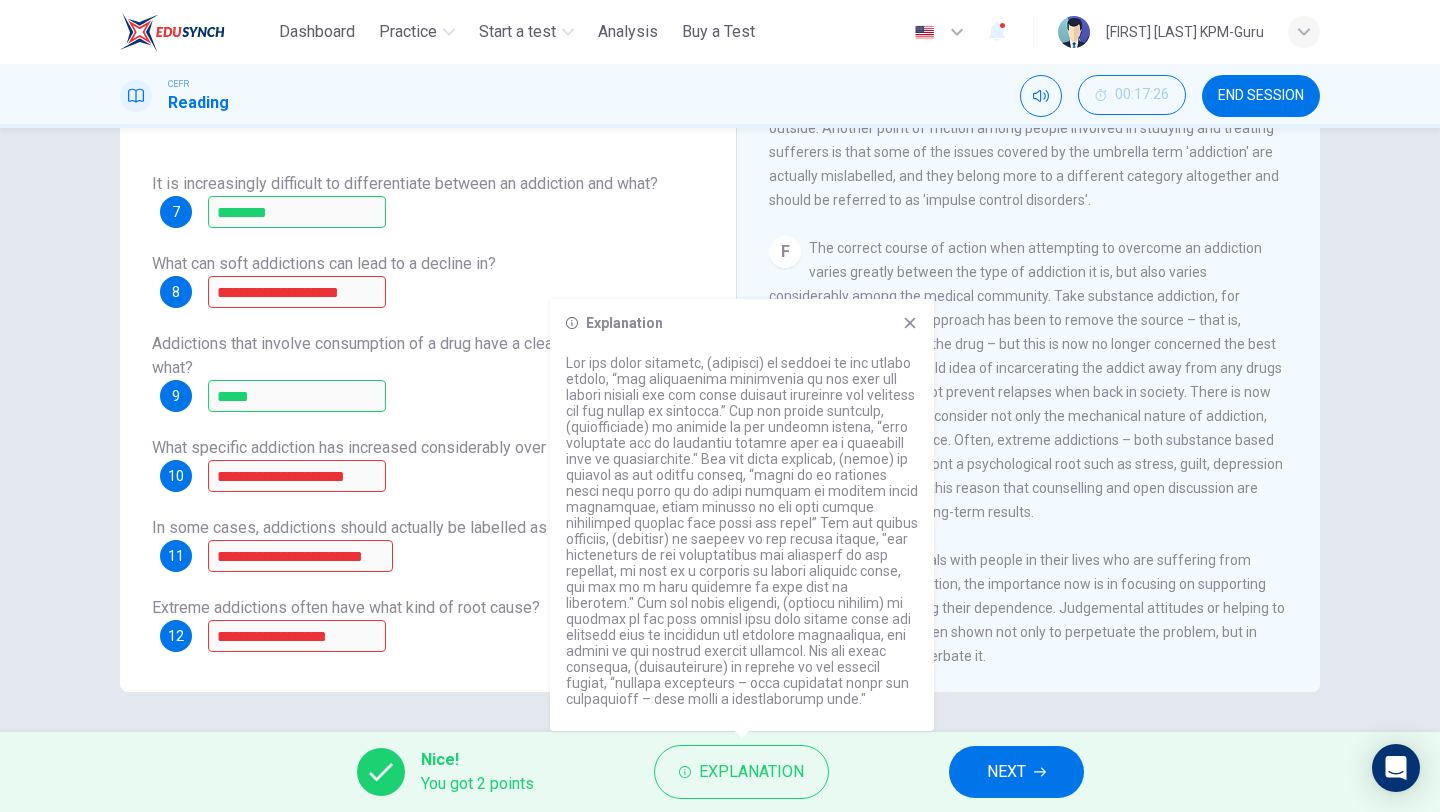 scroll, scrollTop: 0, scrollLeft: 0, axis: both 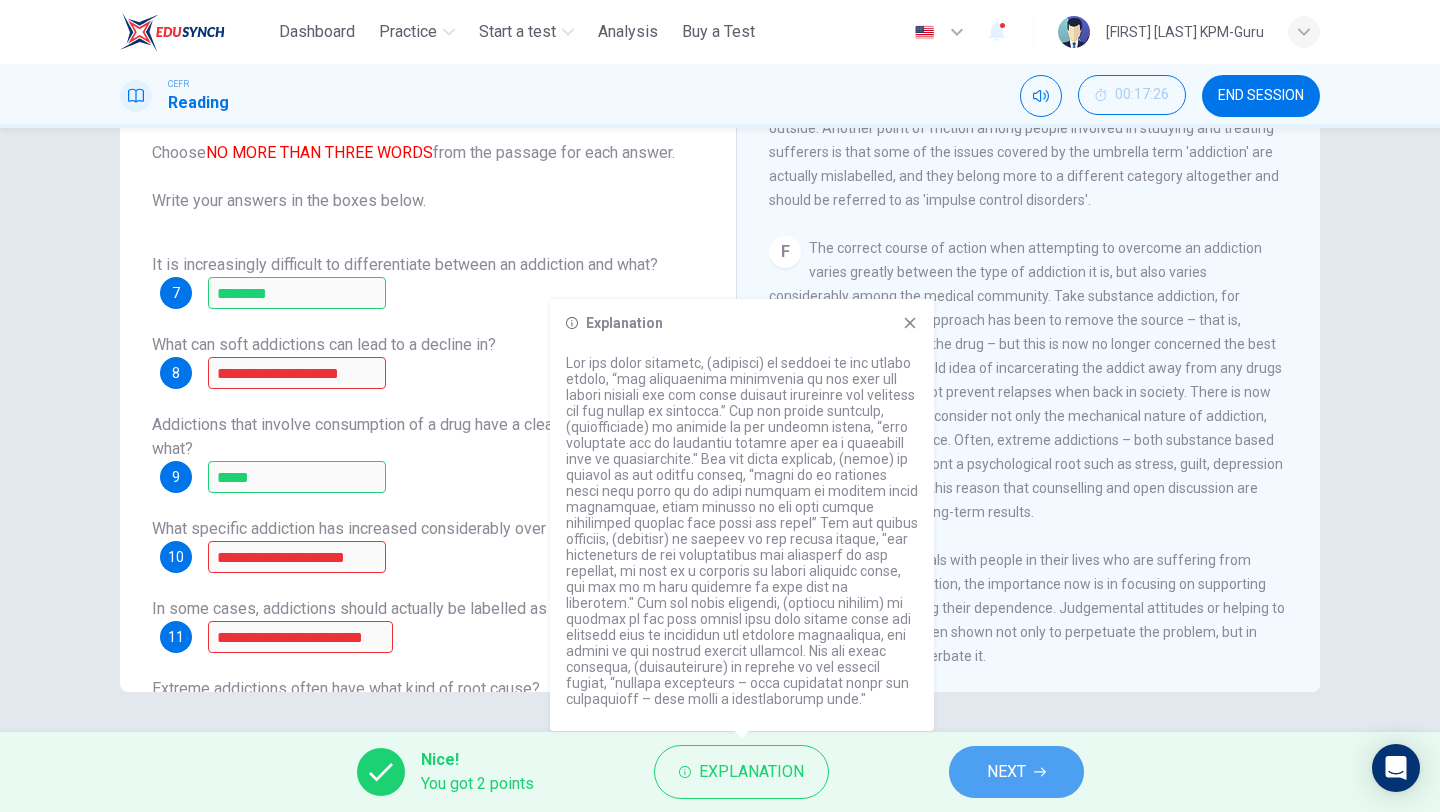 click on "NEXT" at bounding box center [1006, 772] 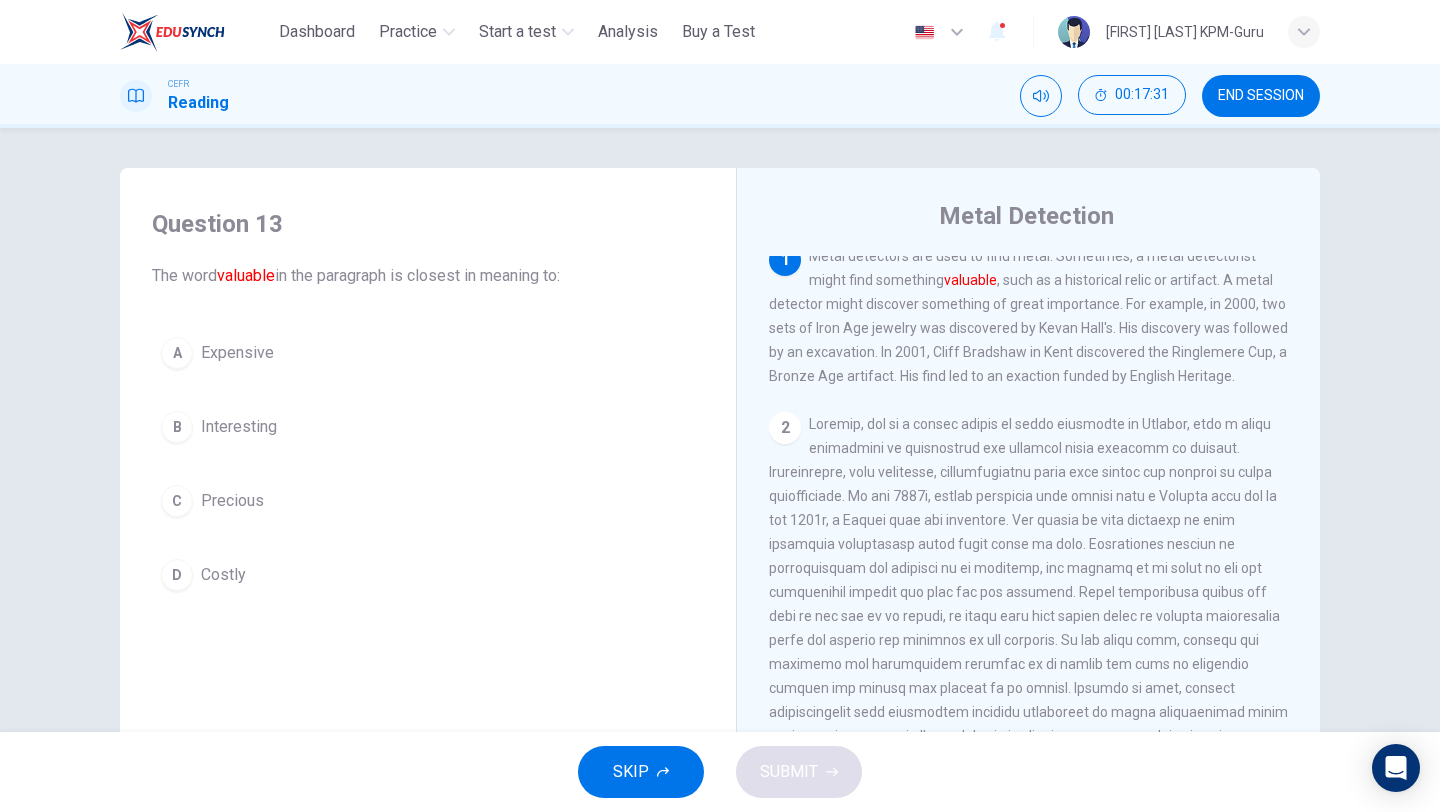 scroll, scrollTop: 0, scrollLeft: 0, axis: both 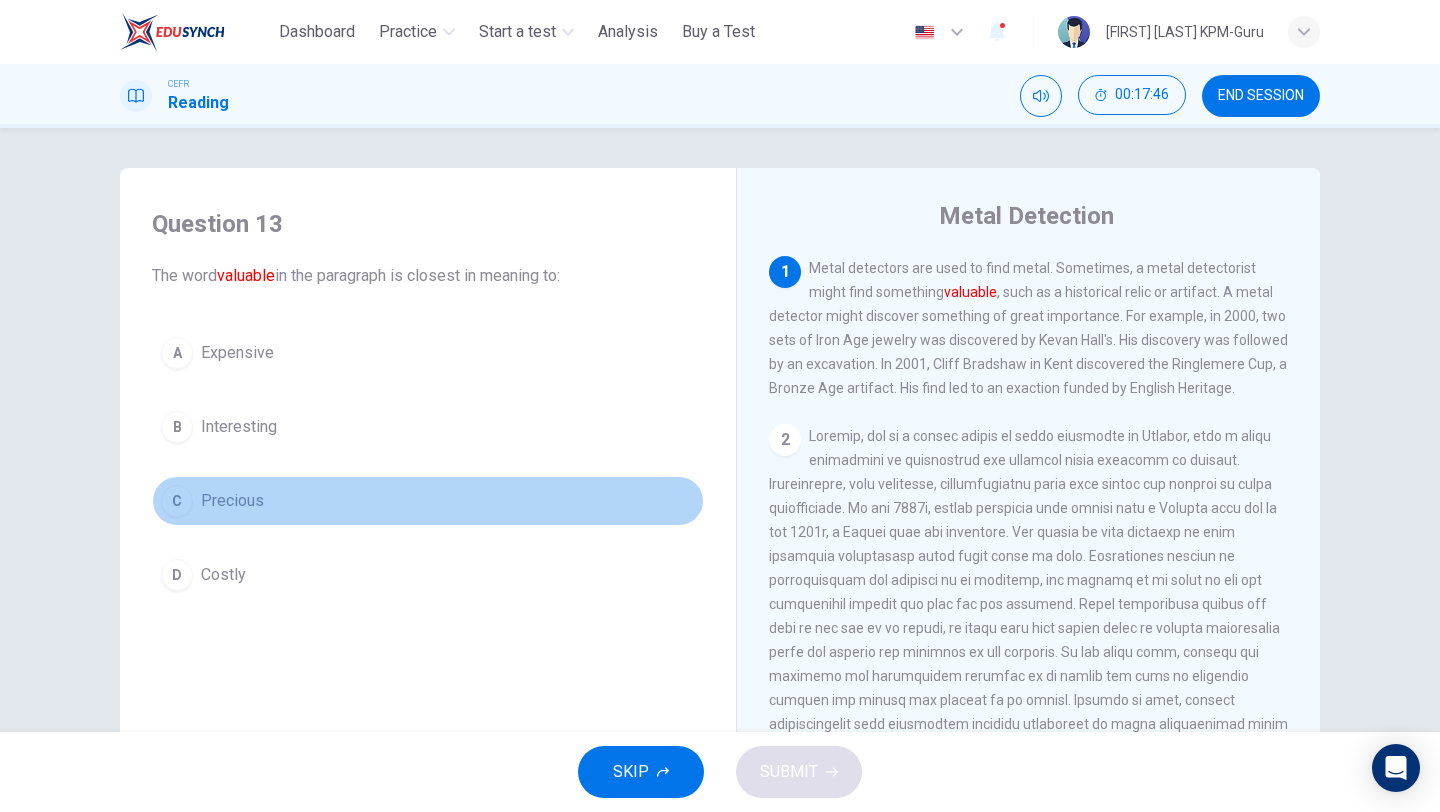 click on "Precious" at bounding box center [237, 353] 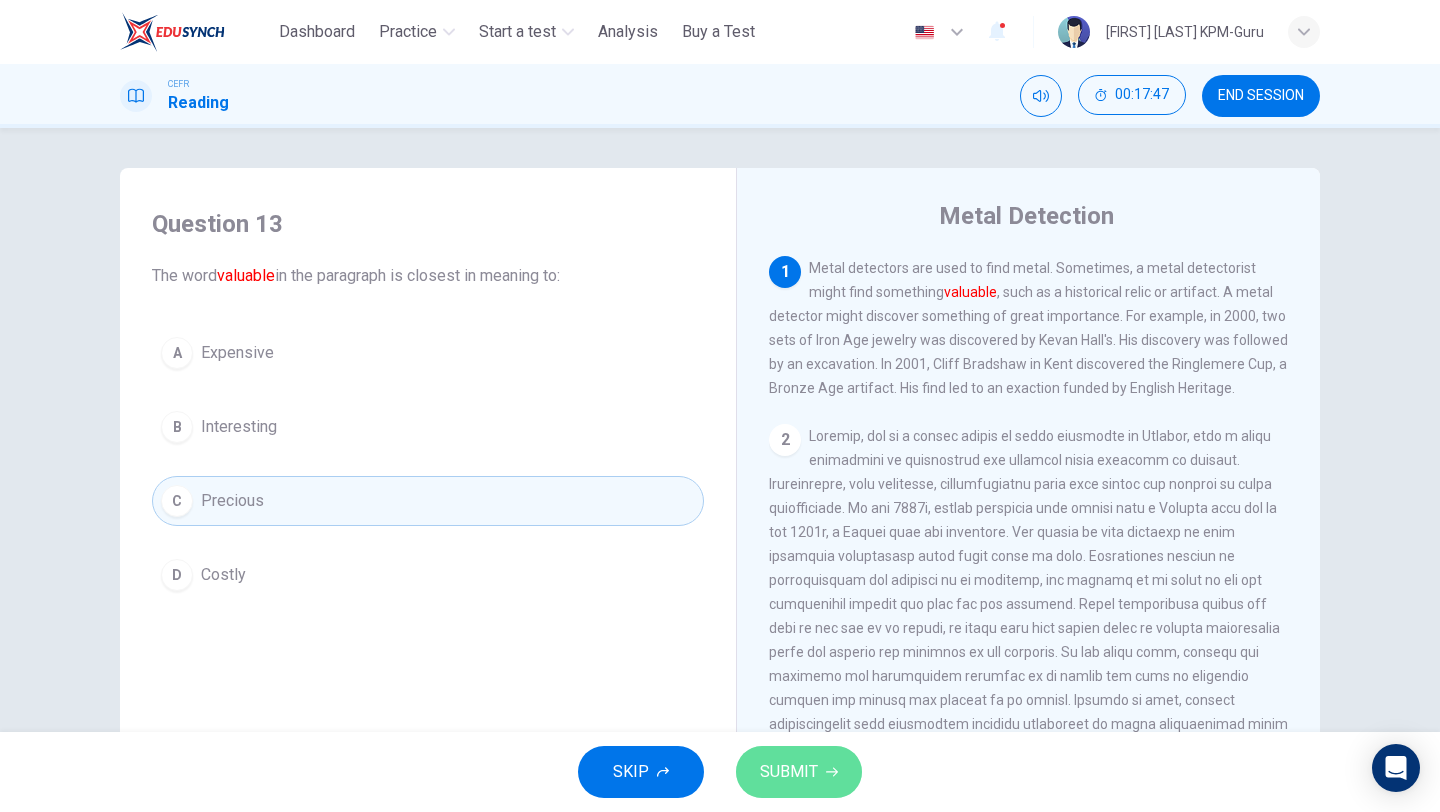 click on "SUBMIT" at bounding box center (789, 772) 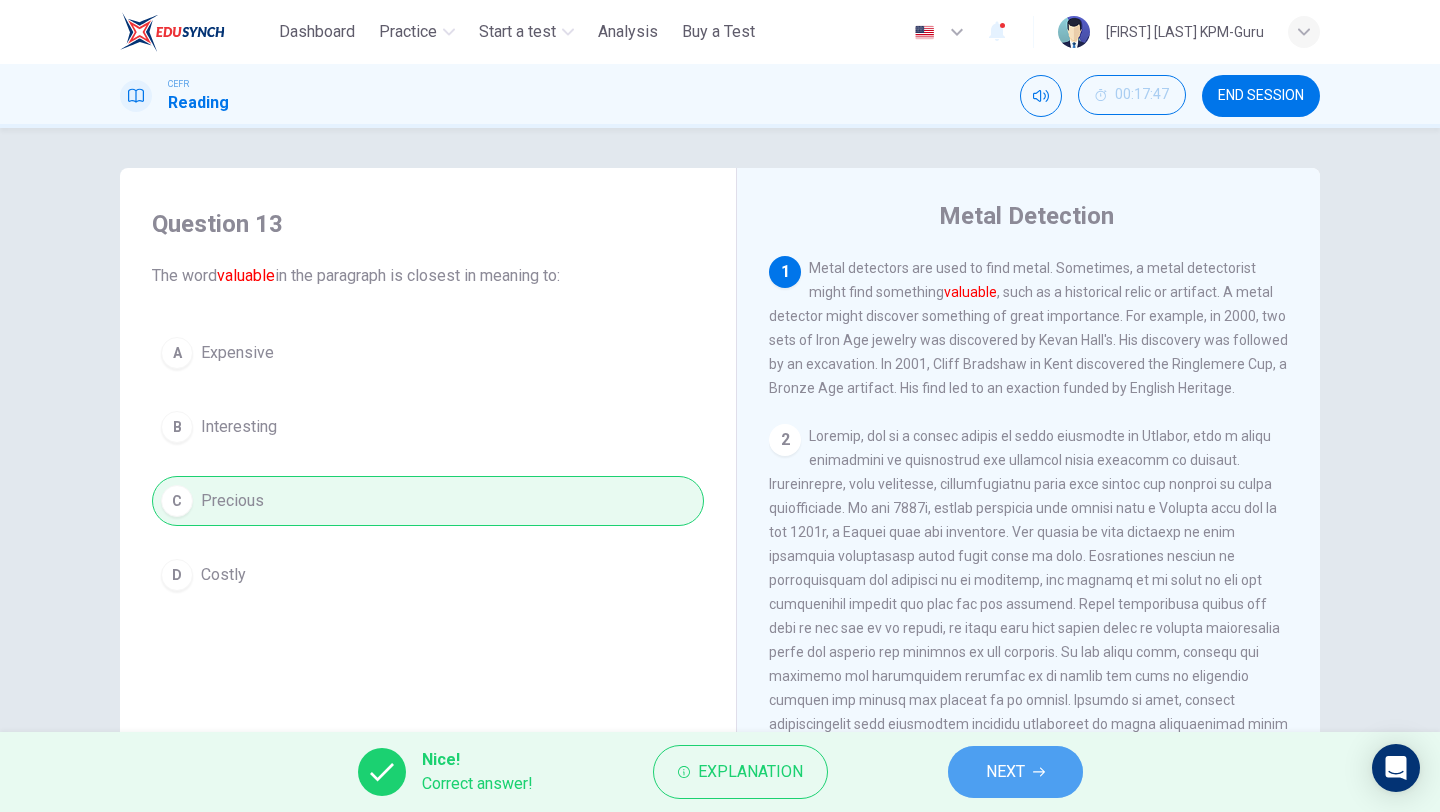 click on "NEXT" at bounding box center (1005, 772) 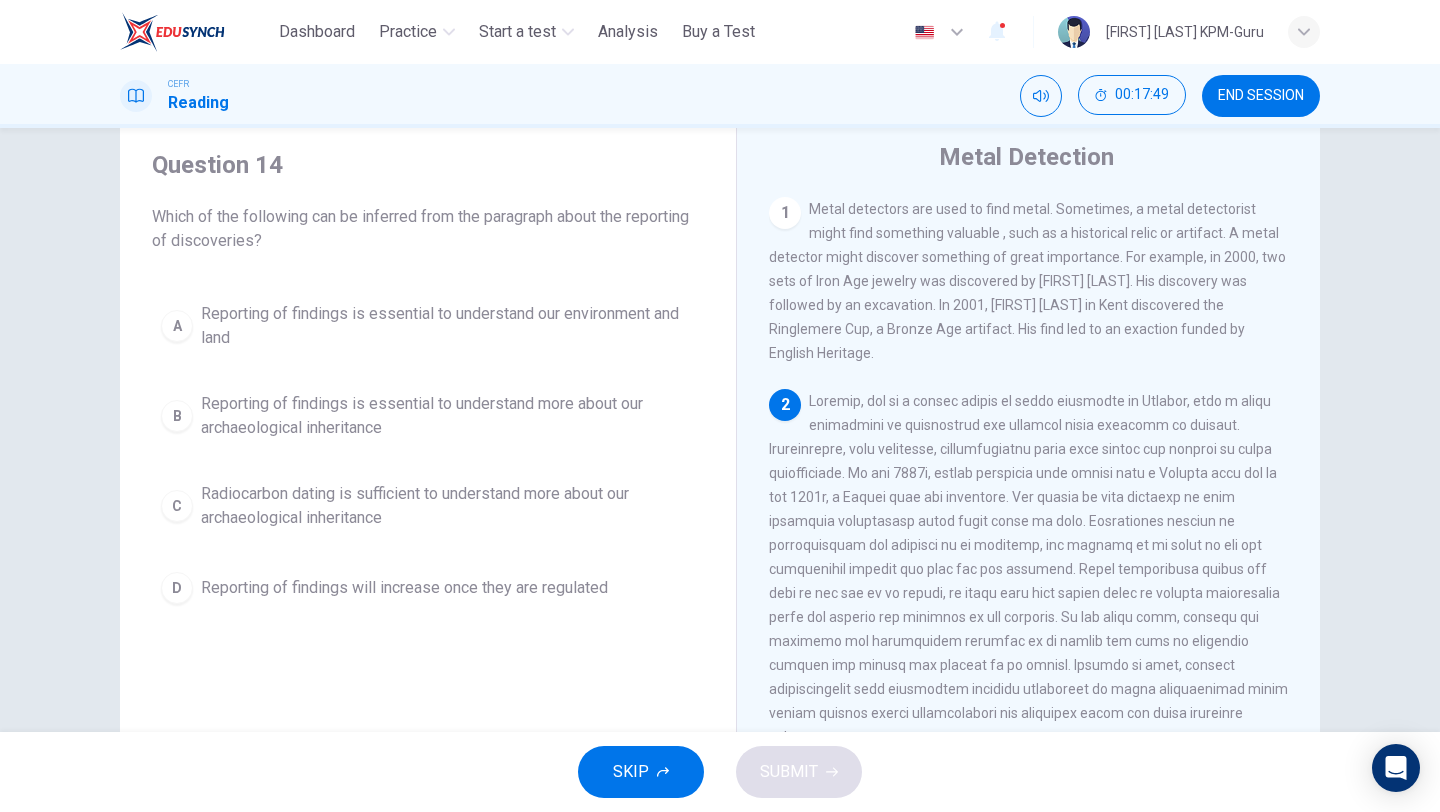 scroll, scrollTop: 62, scrollLeft: 0, axis: vertical 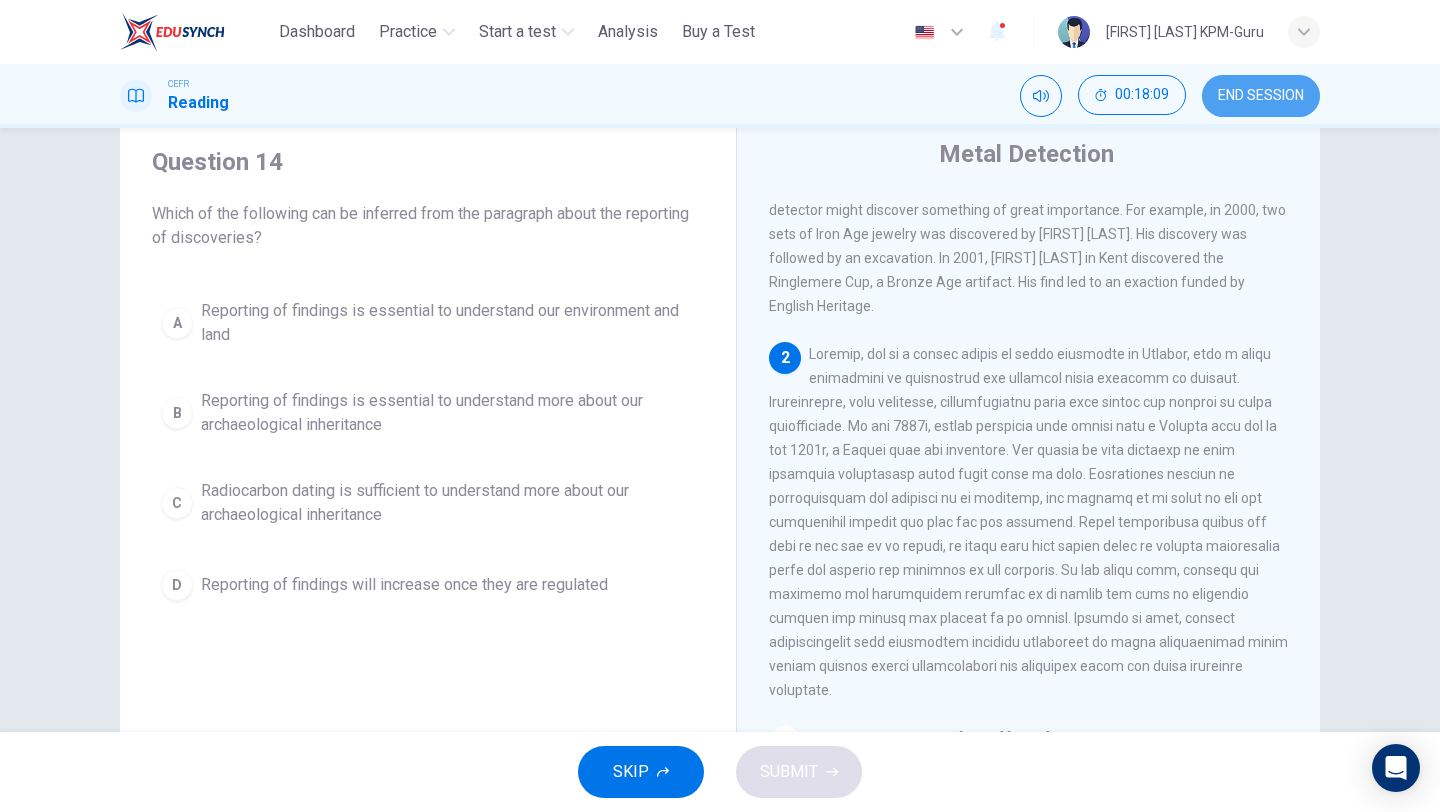 click on "END SESSION" at bounding box center (1261, 96) 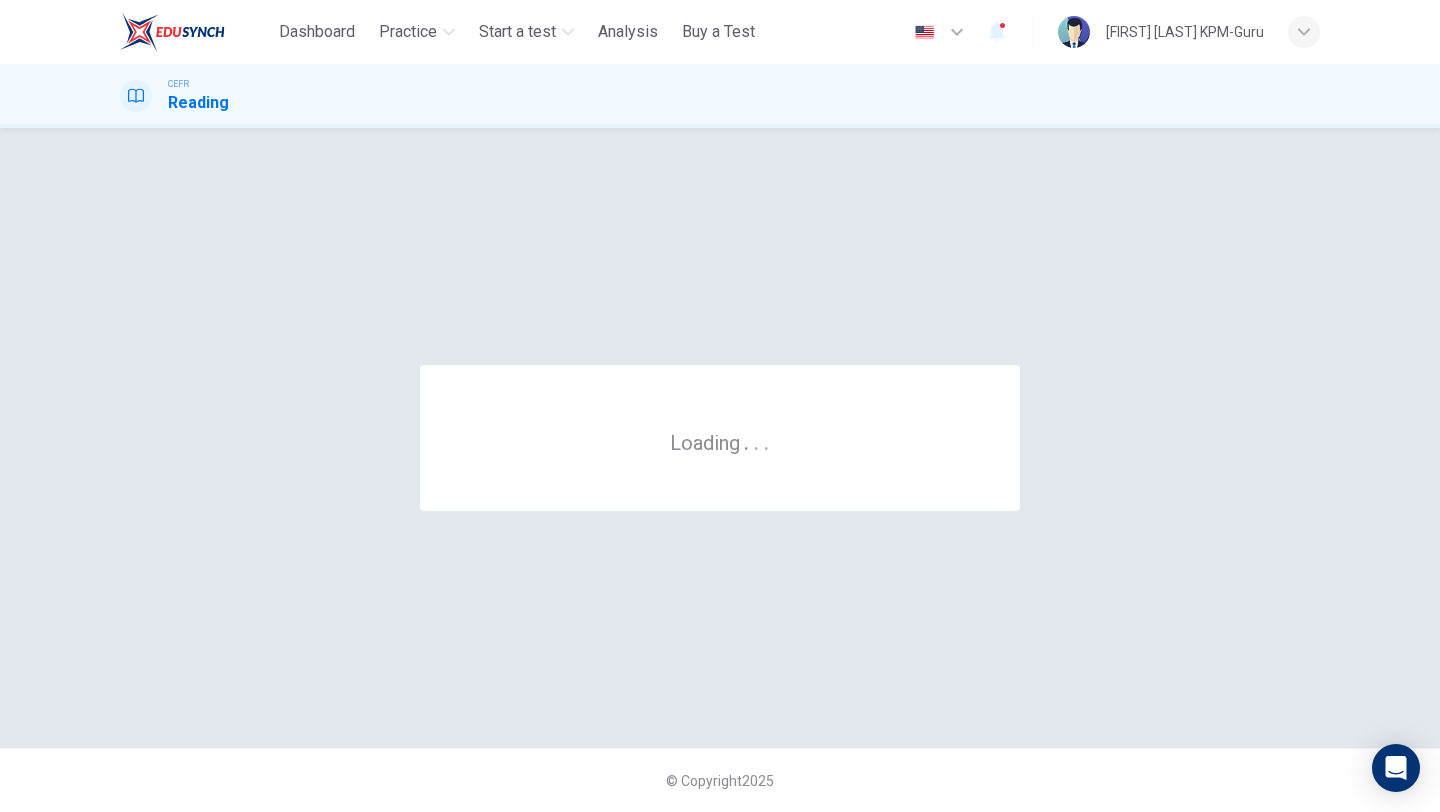 scroll, scrollTop: 0, scrollLeft: 0, axis: both 